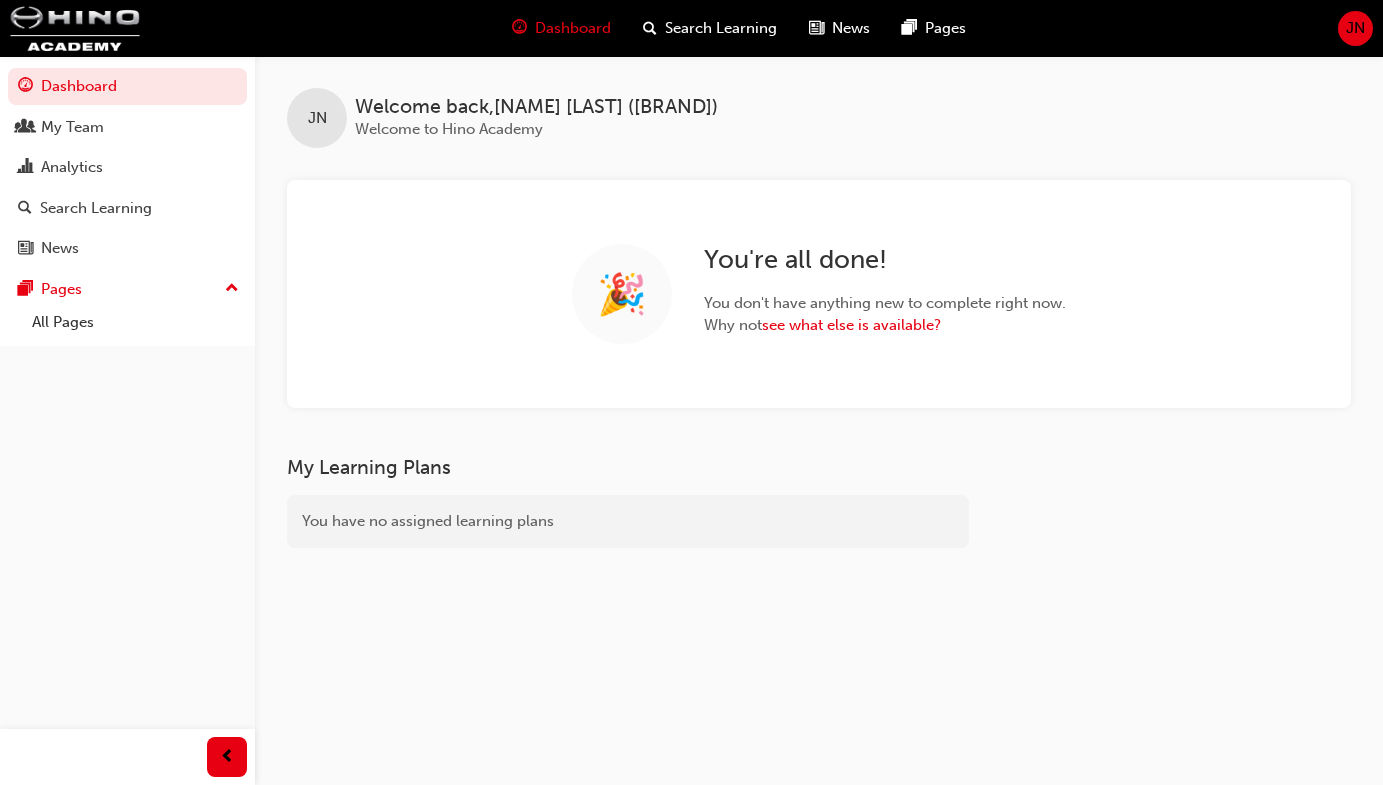 scroll, scrollTop: 0, scrollLeft: 0, axis: both 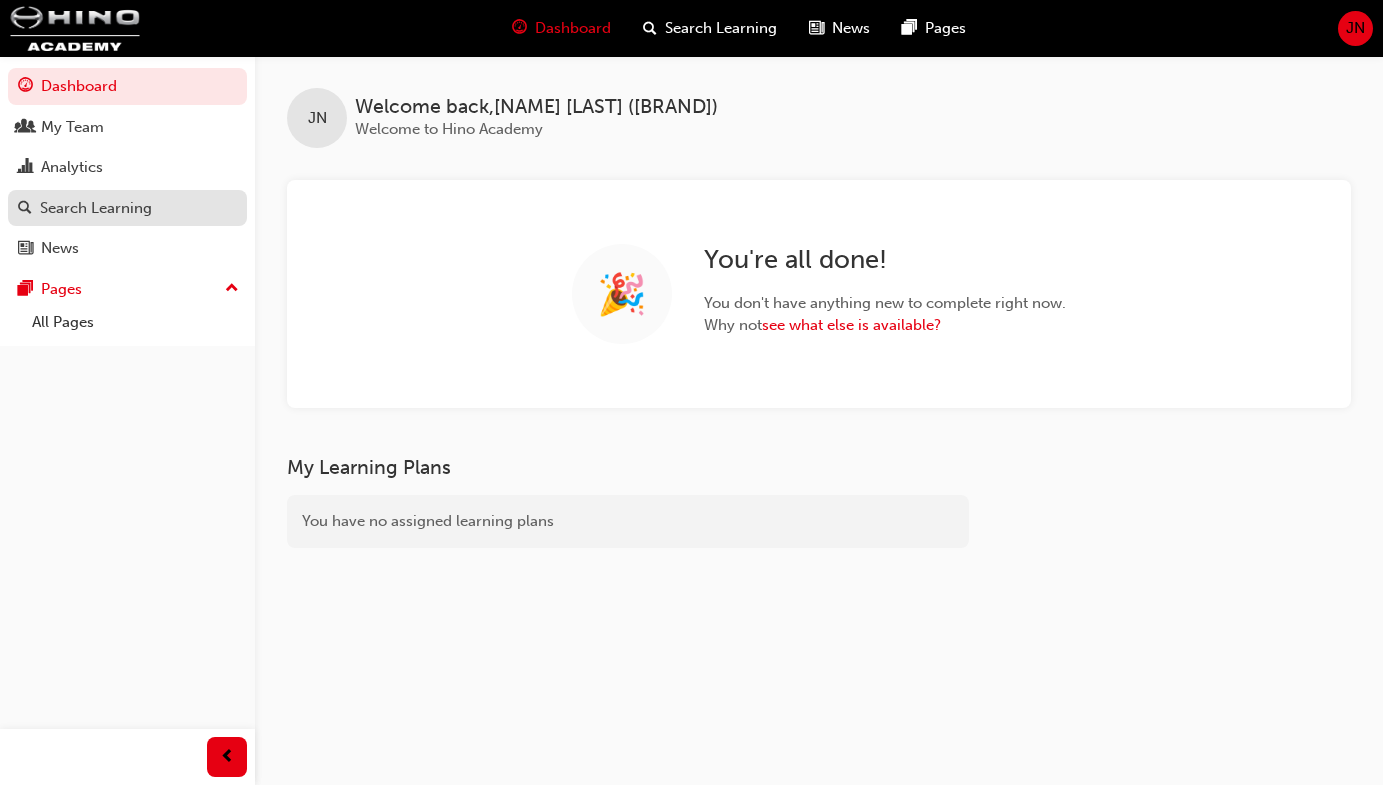 click on "Search Learning" at bounding box center (96, 208) 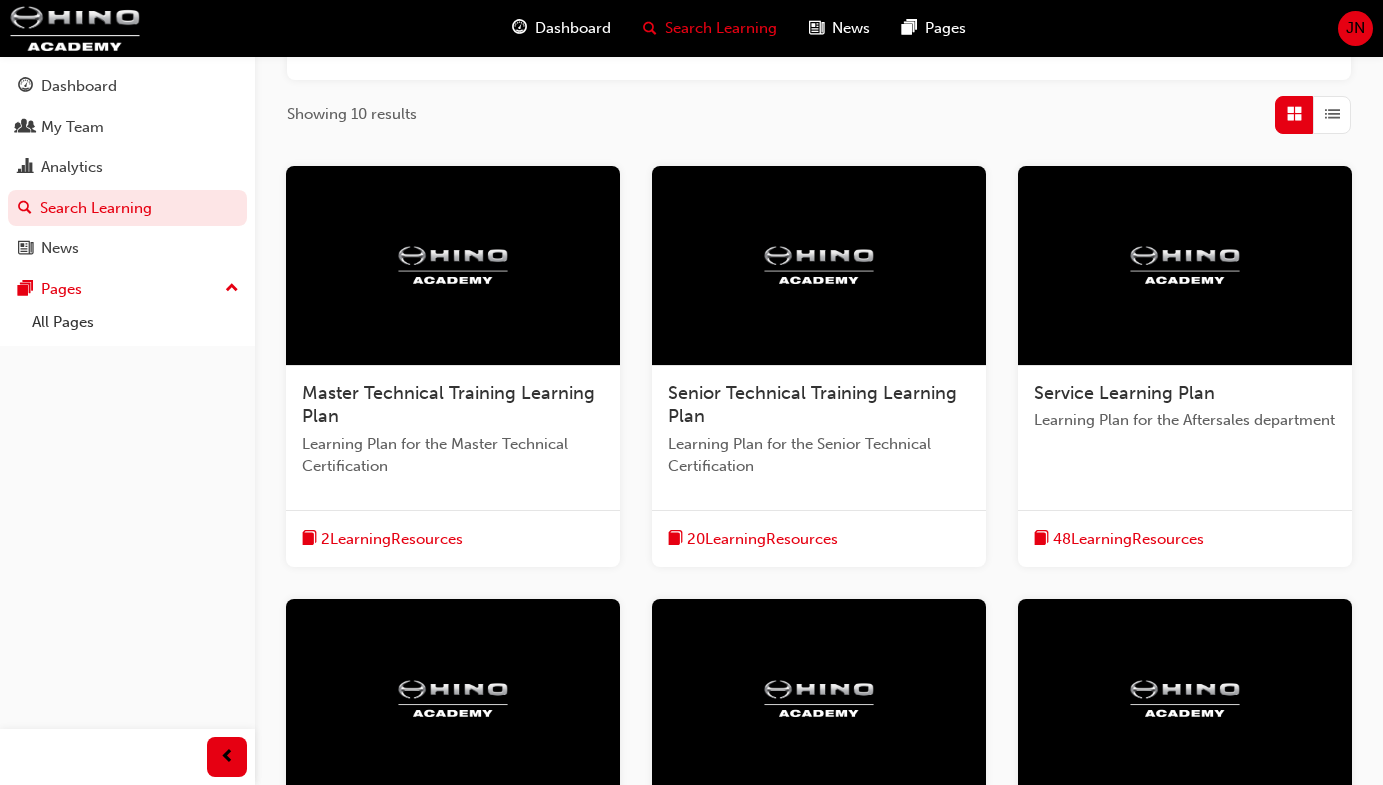 scroll, scrollTop: 299, scrollLeft: 0, axis: vertical 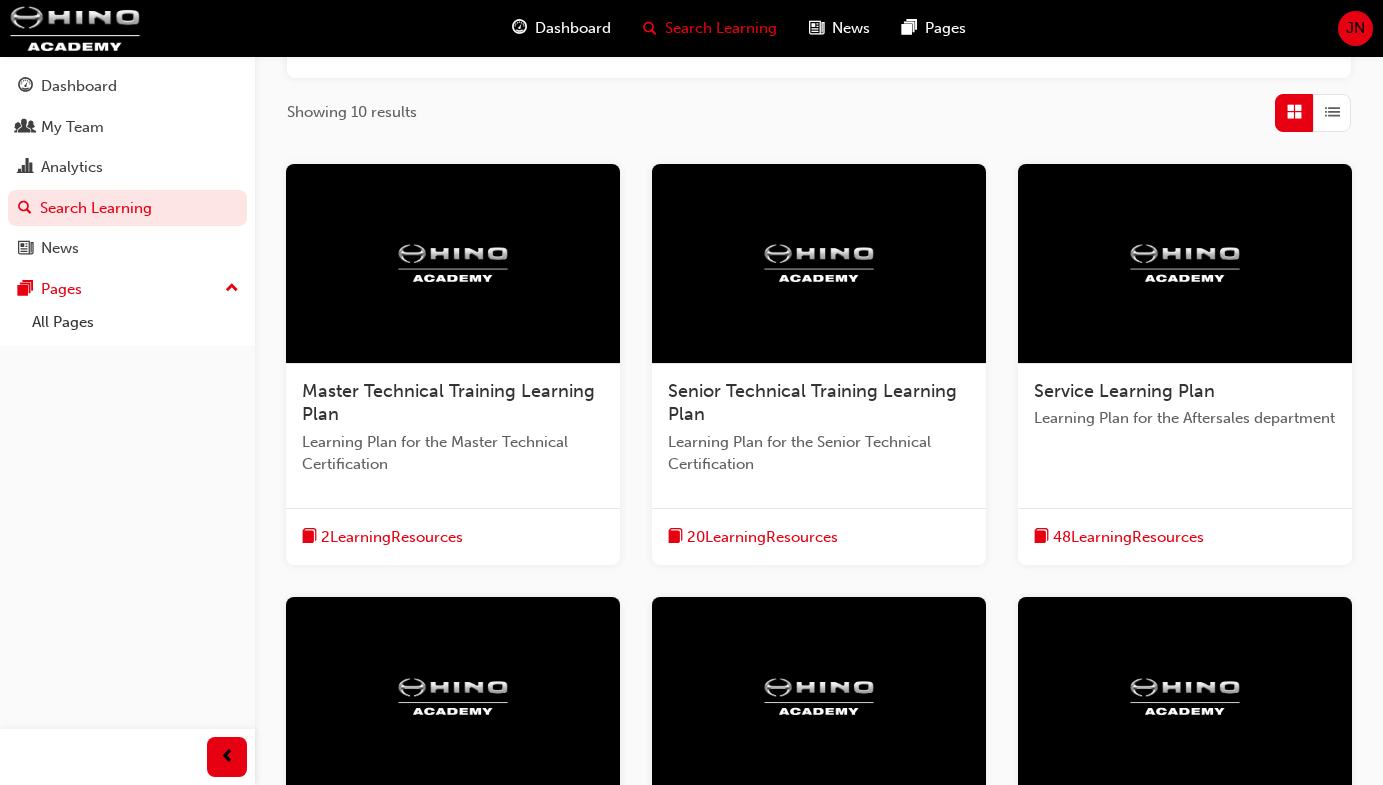 click on "Senior Technical Training Learning Plan" at bounding box center [812, 403] 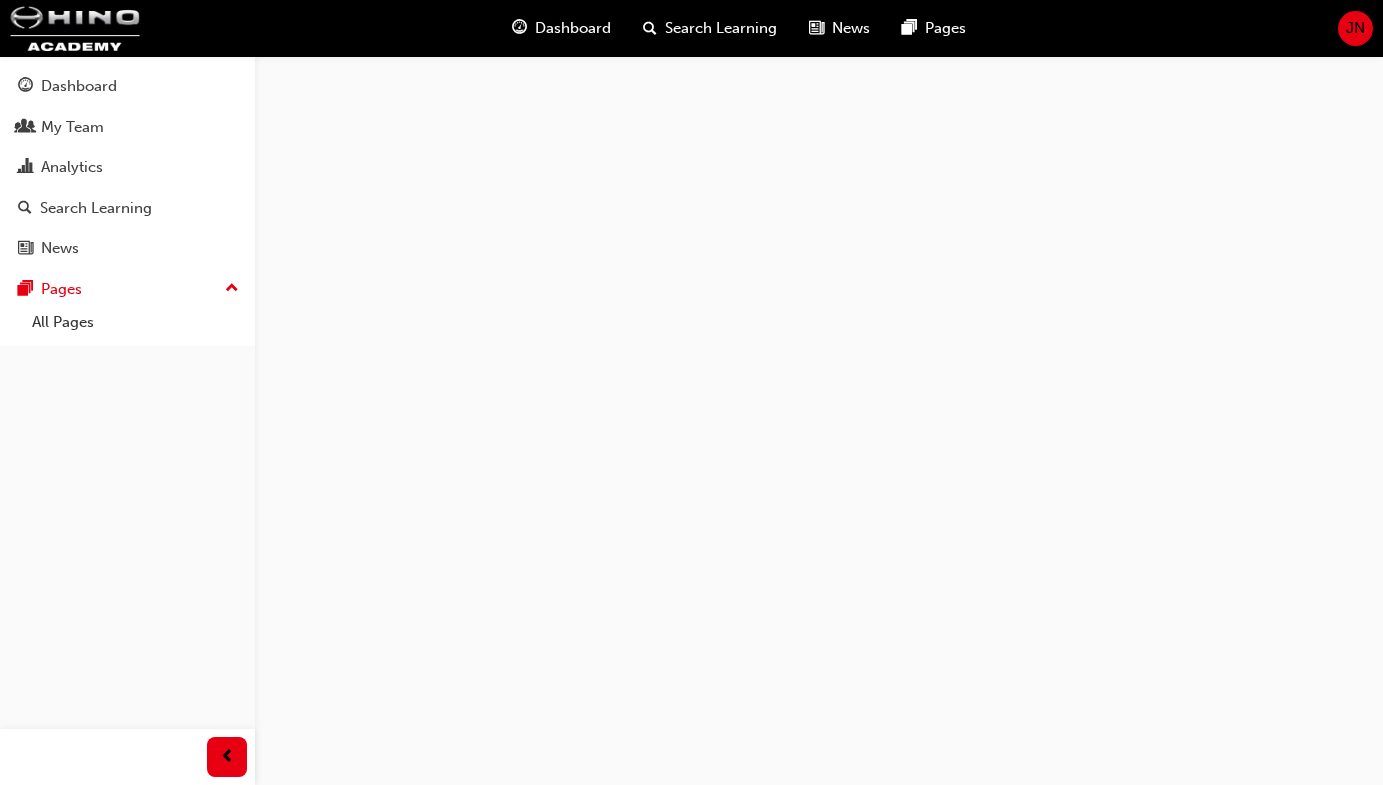 scroll, scrollTop: 0, scrollLeft: 0, axis: both 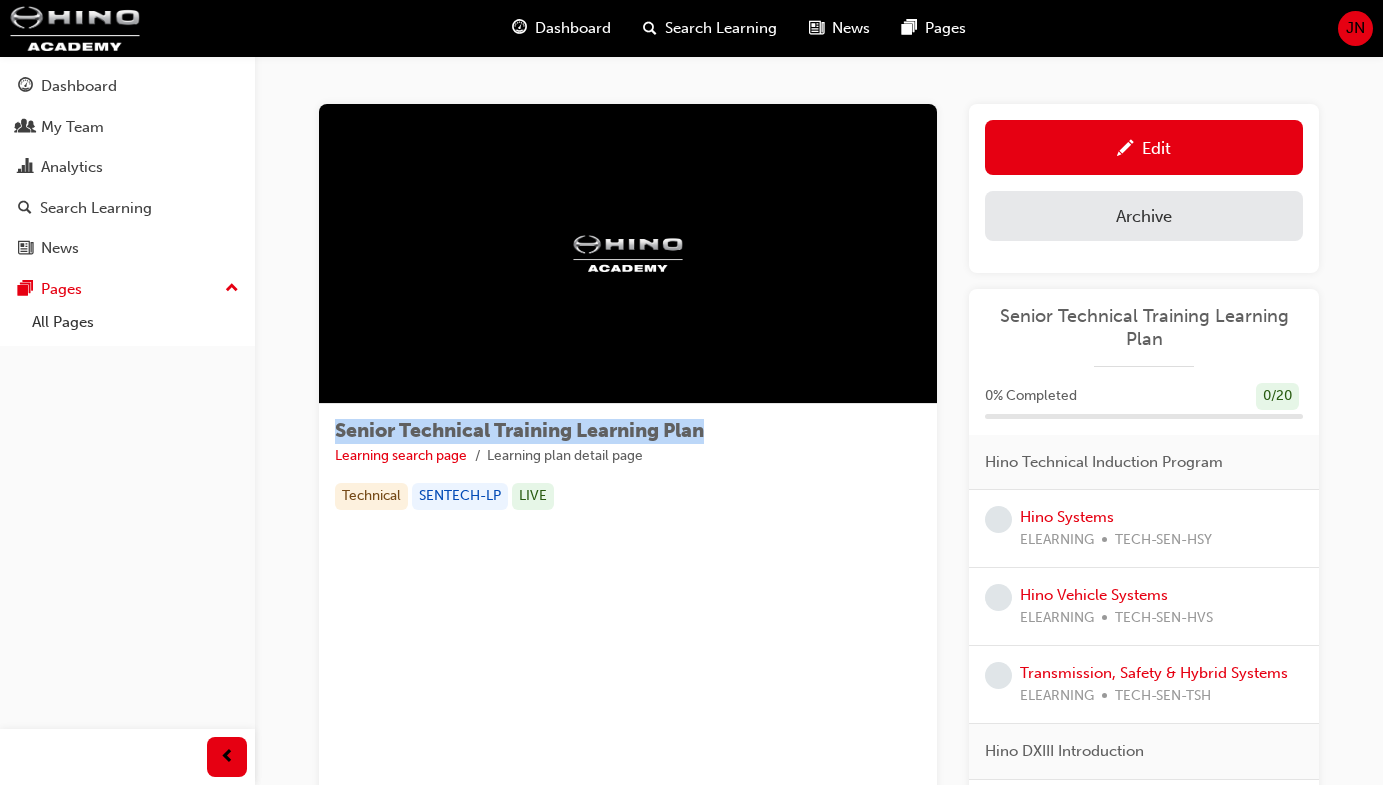 drag, startPoint x: 732, startPoint y: 429, endPoint x: 330, endPoint y: 430, distance: 402.00125 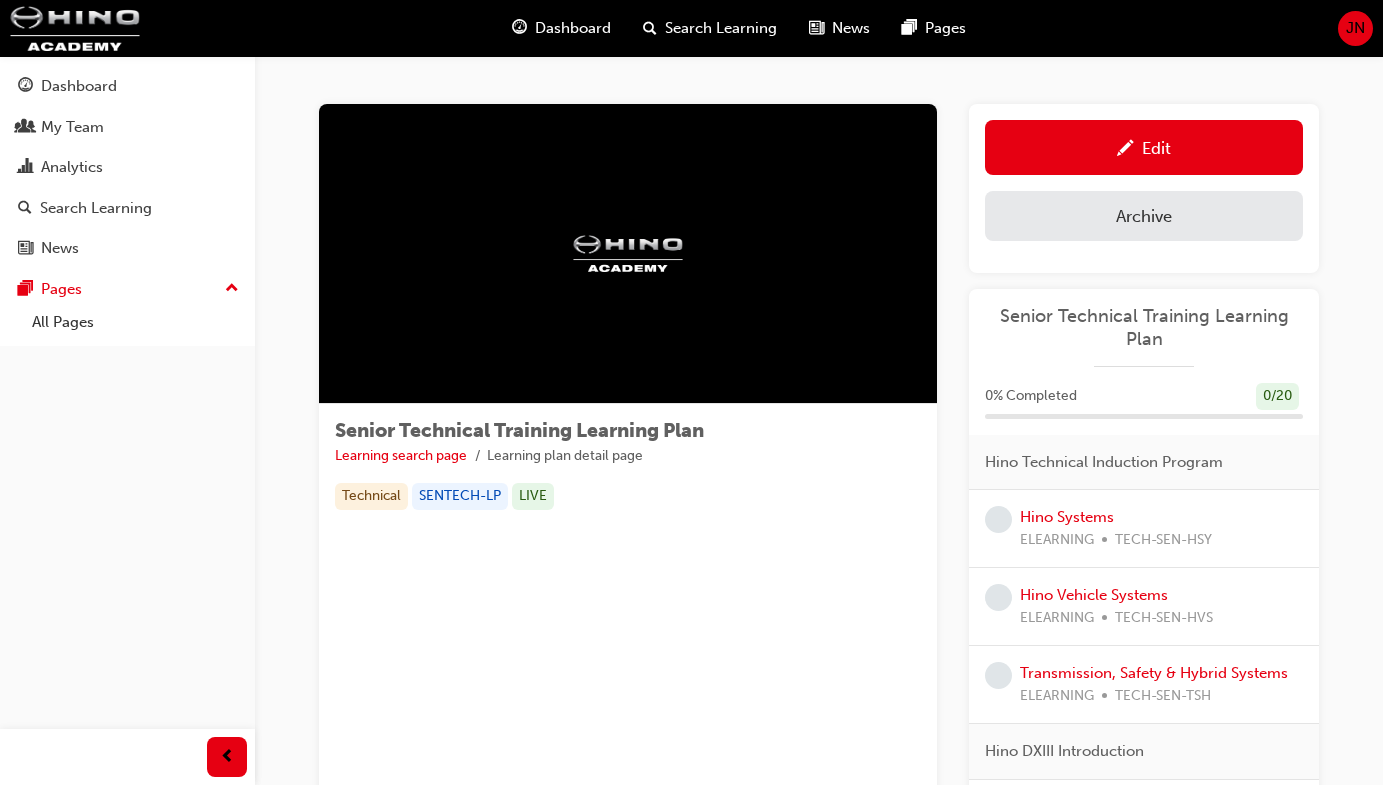 drag, startPoint x: 778, startPoint y: 502, endPoint x: 594, endPoint y: 494, distance: 184.17383 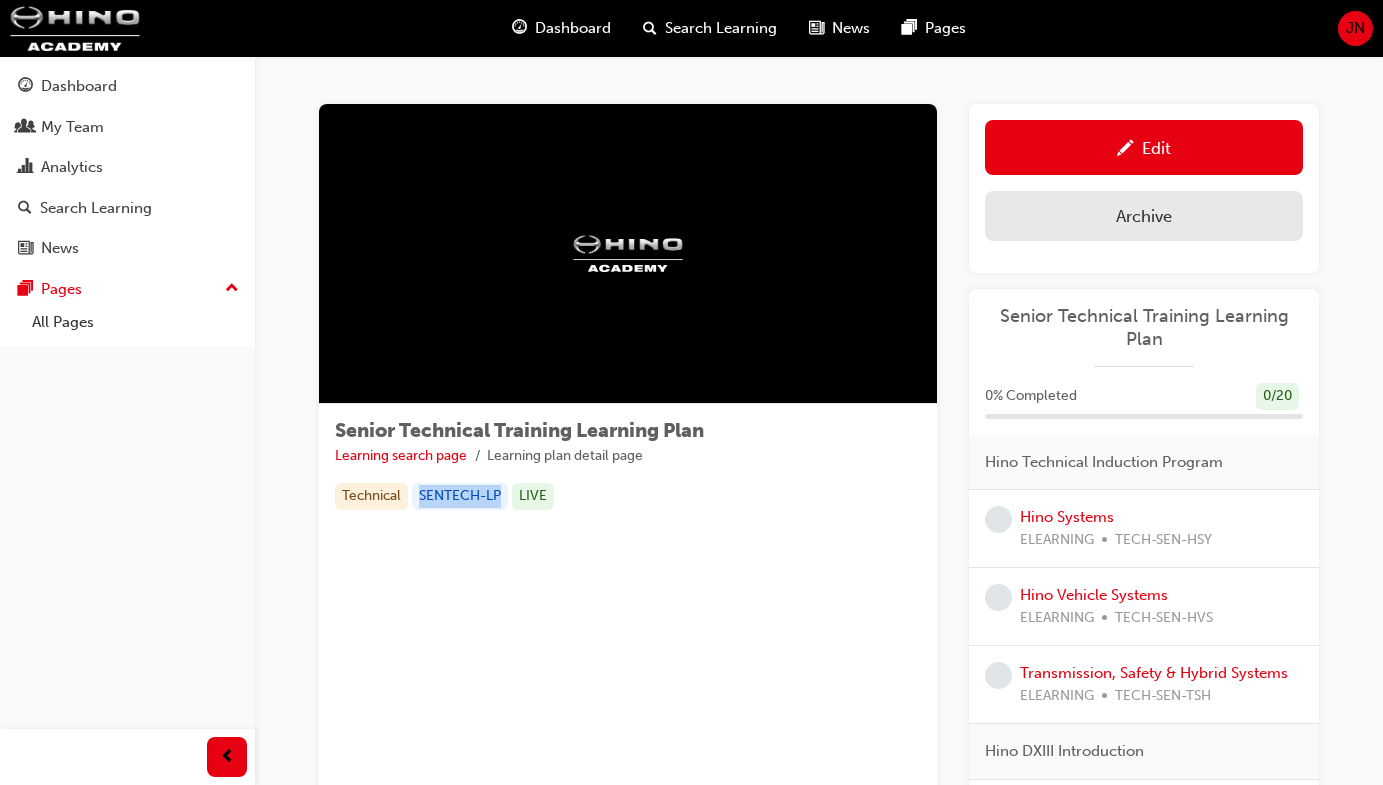 drag, startPoint x: 443, startPoint y: 499, endPoint x: 486, endPoint y: 498, distance: 43.011627 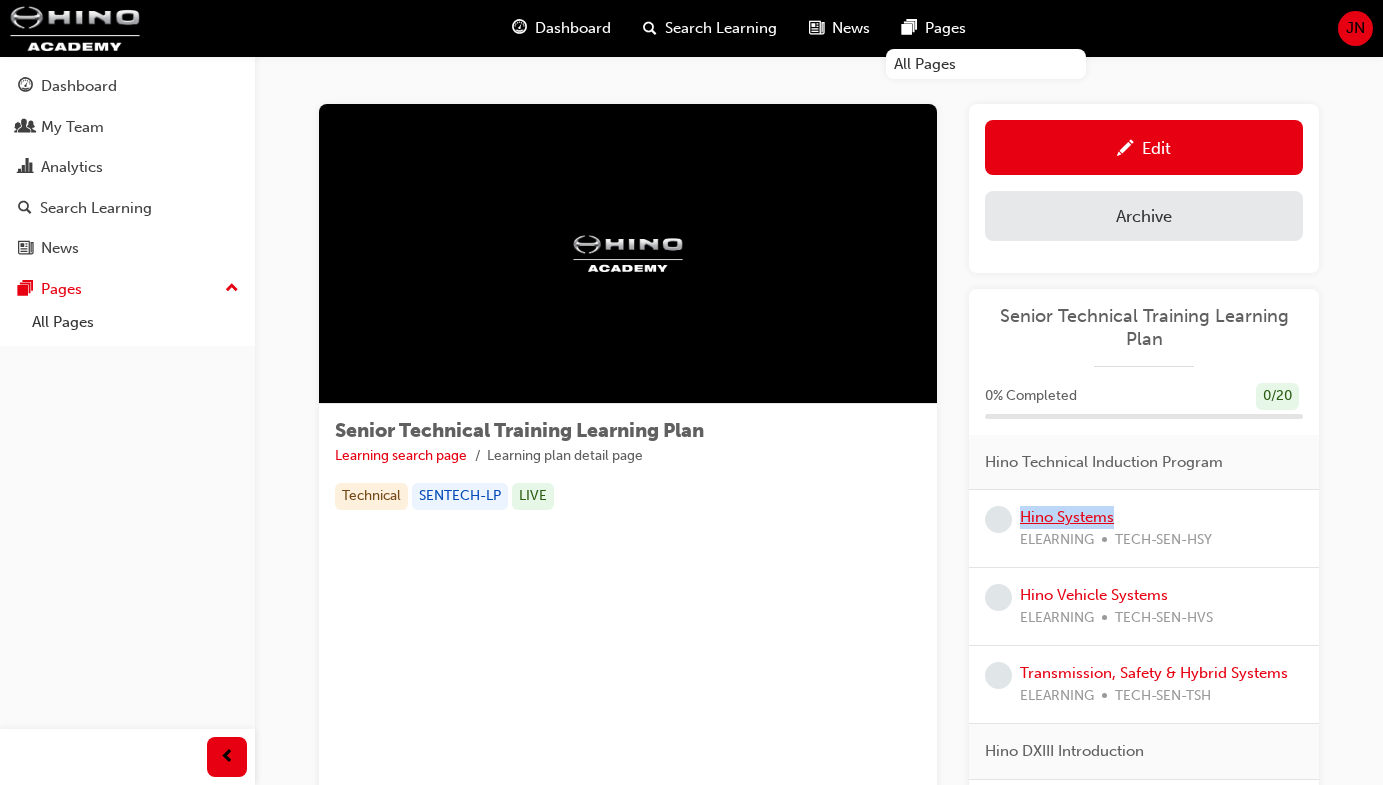 drag, startPoint x: 1128, startPoint y: 519, endPoint x: 1021, endPoint y: 519, distance: 107 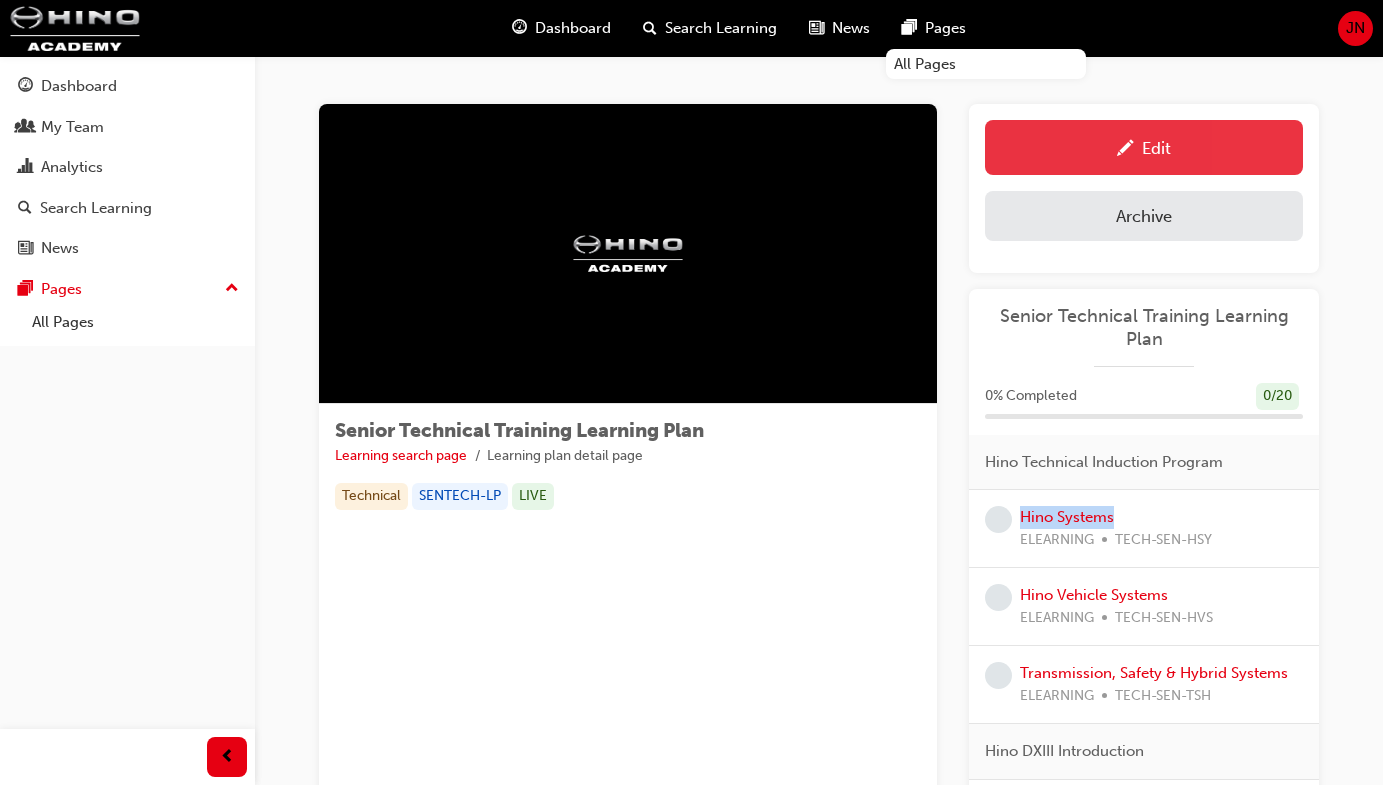 copy on "Hino Systems" 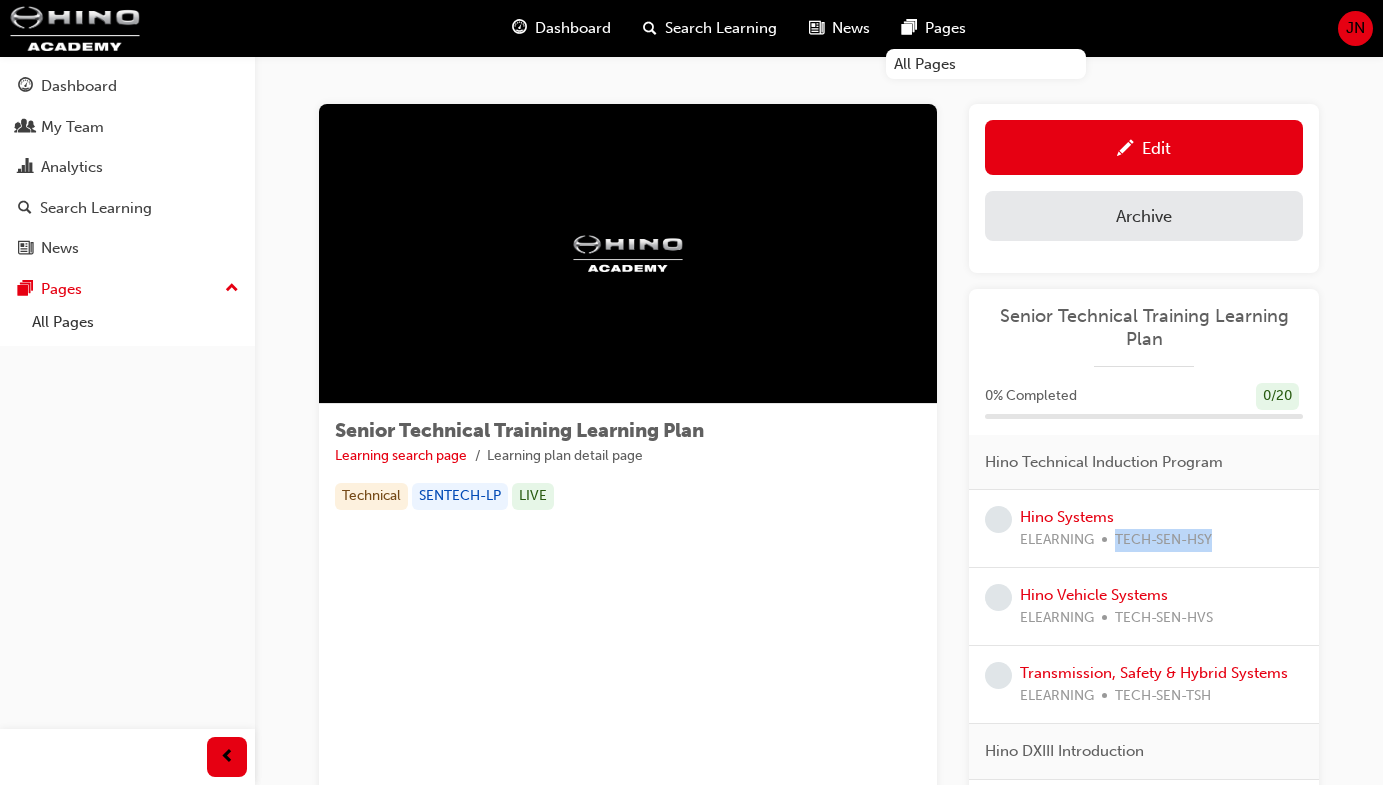 drag, startPoint x: 1225, startPoint y: 540, endPoint x: 1113, endPoint y: 543, distance: 112.04017 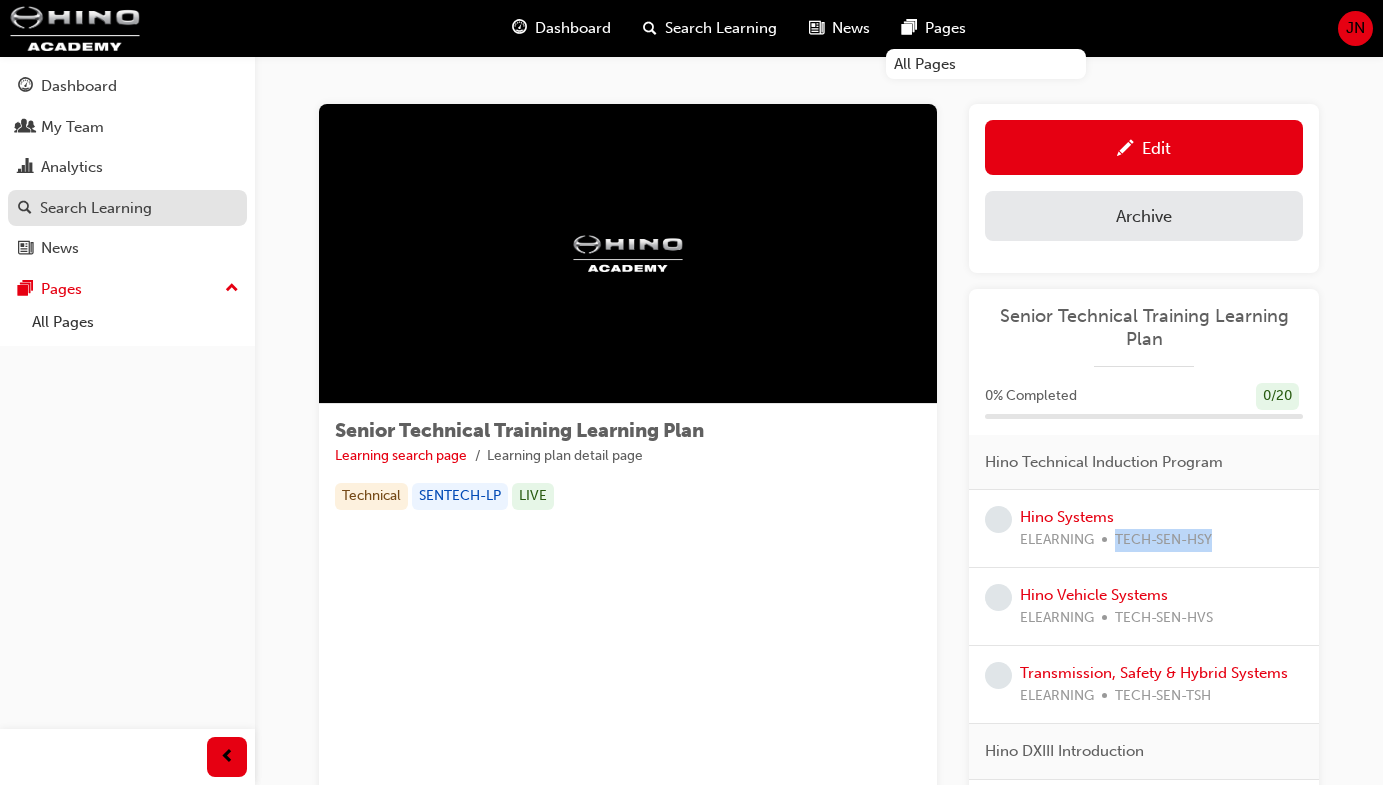 click on "Search Learning" at bounding box center (96, 208) 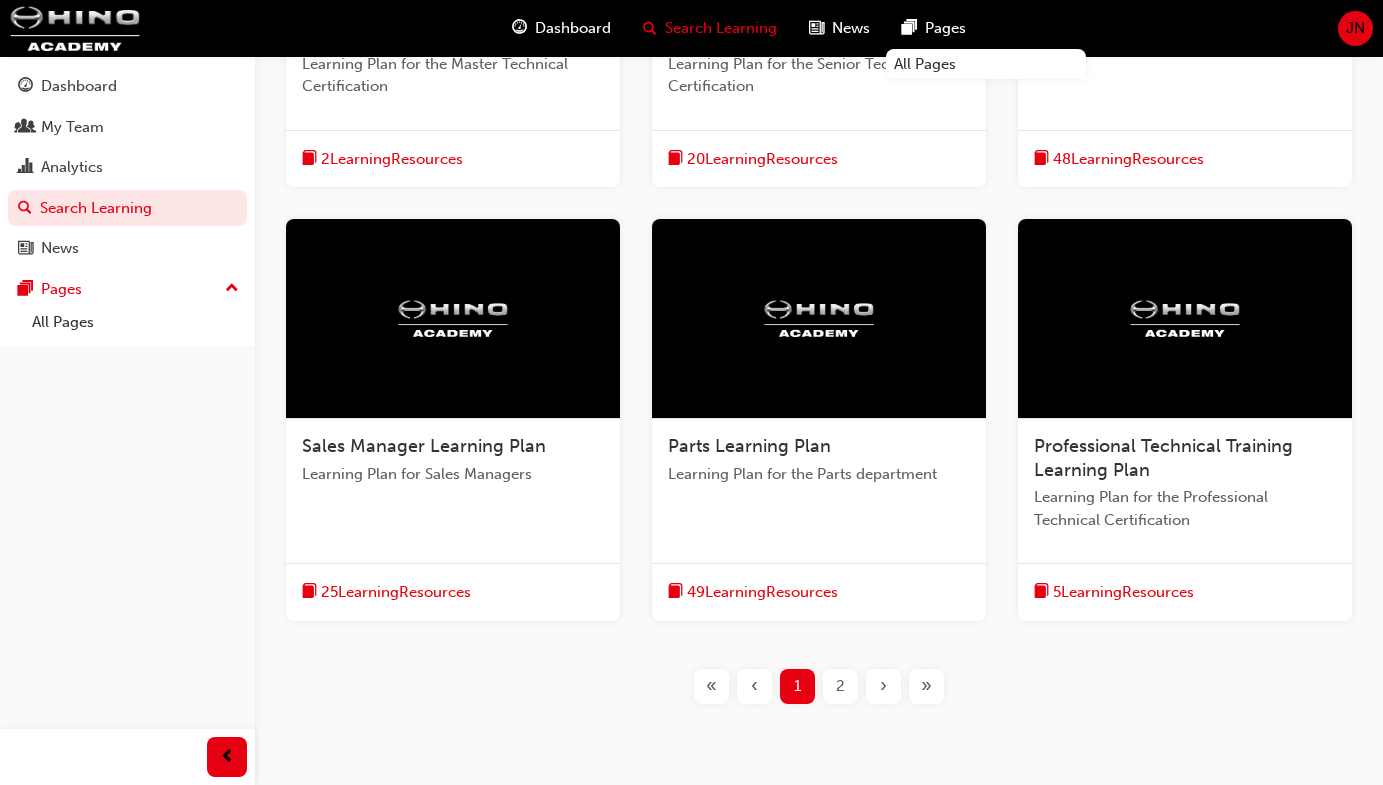 scroll, scrollTop: 760, scrollLeft: 0, axis: vertical 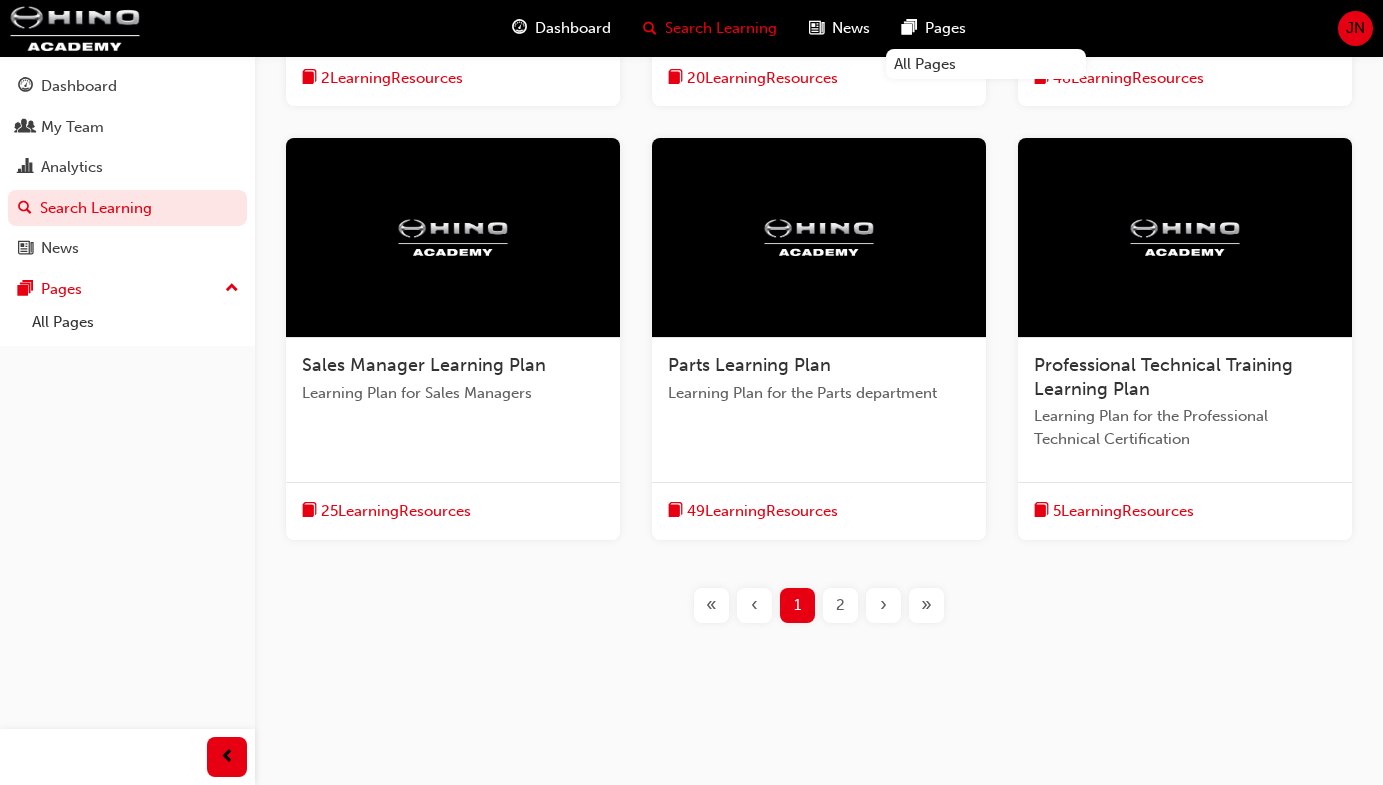click on "2" at bounding box center (840, 605) 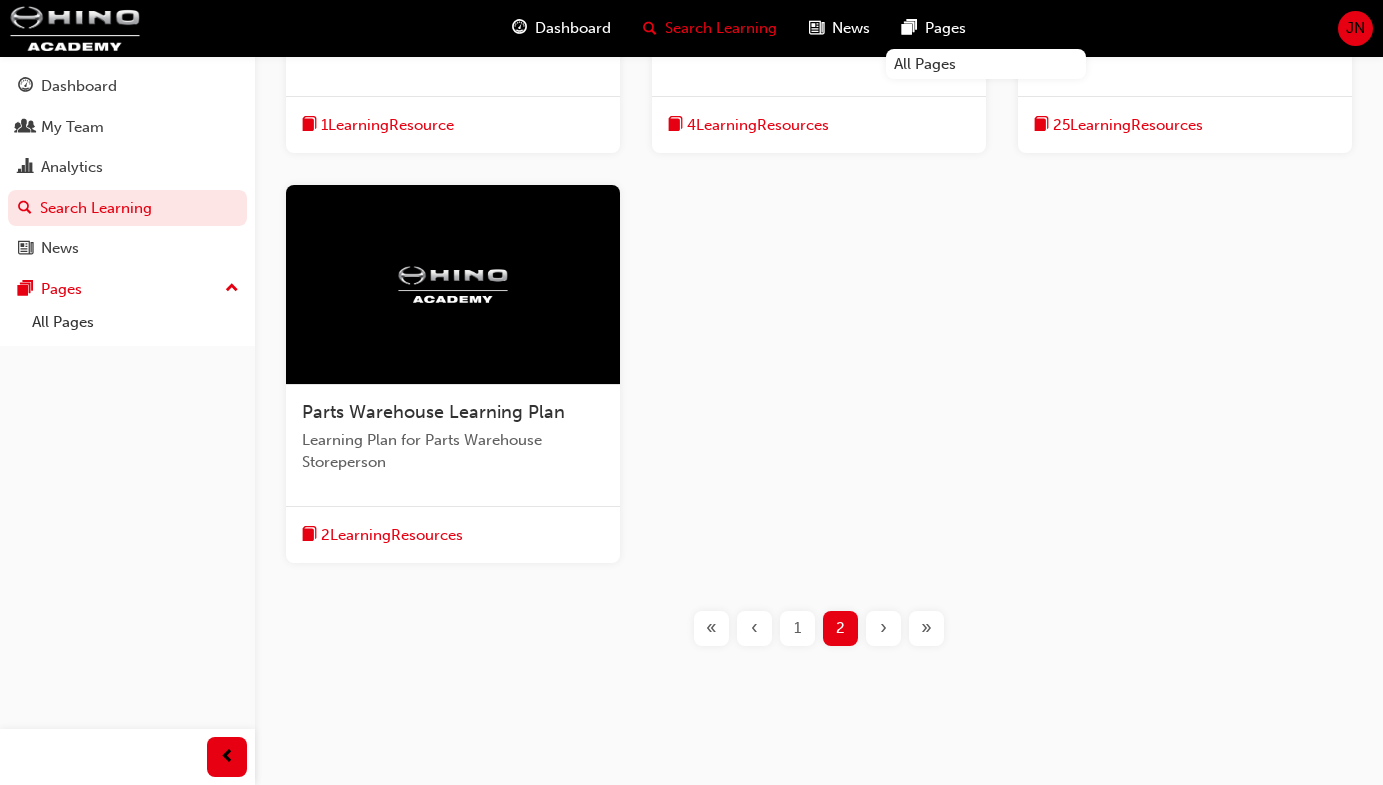 scroll, scrollTop: 729, scrollLeft: 0, axis: vertical 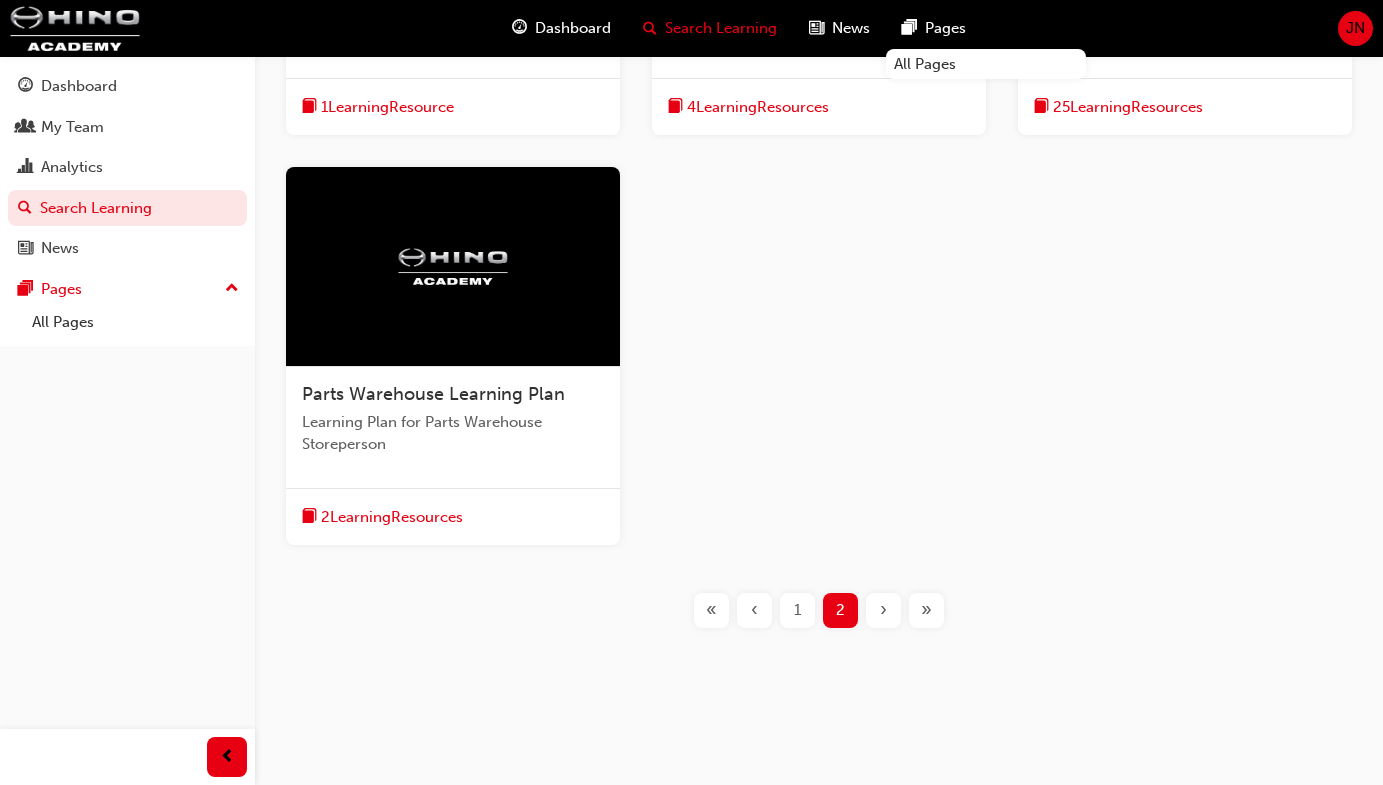 drag, startPoint x: 805, startPoint y: 615, endPoint x: 809, endPoint y: 602, distance: 13.601471 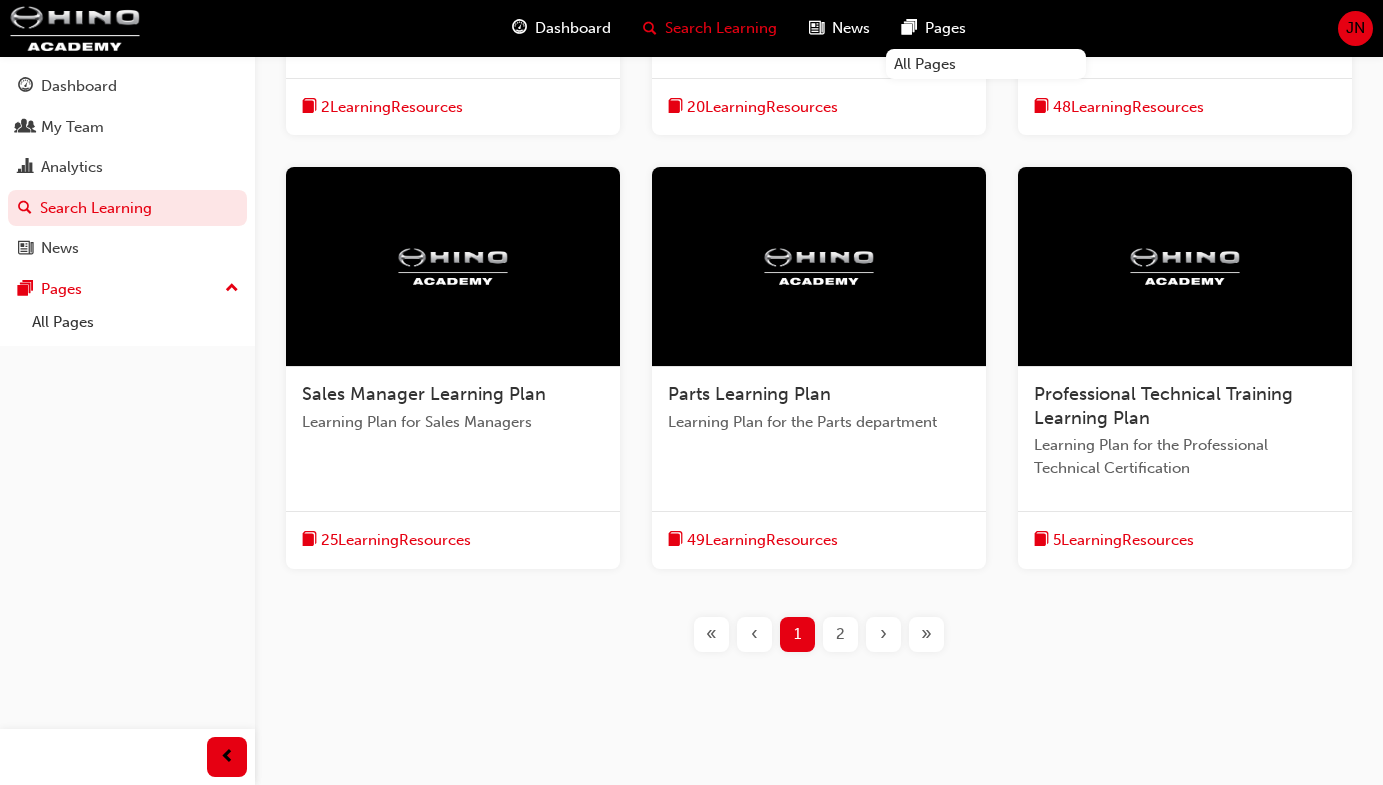 click on "Sales Manager Learning Plan" at bounding box center (424, 394) 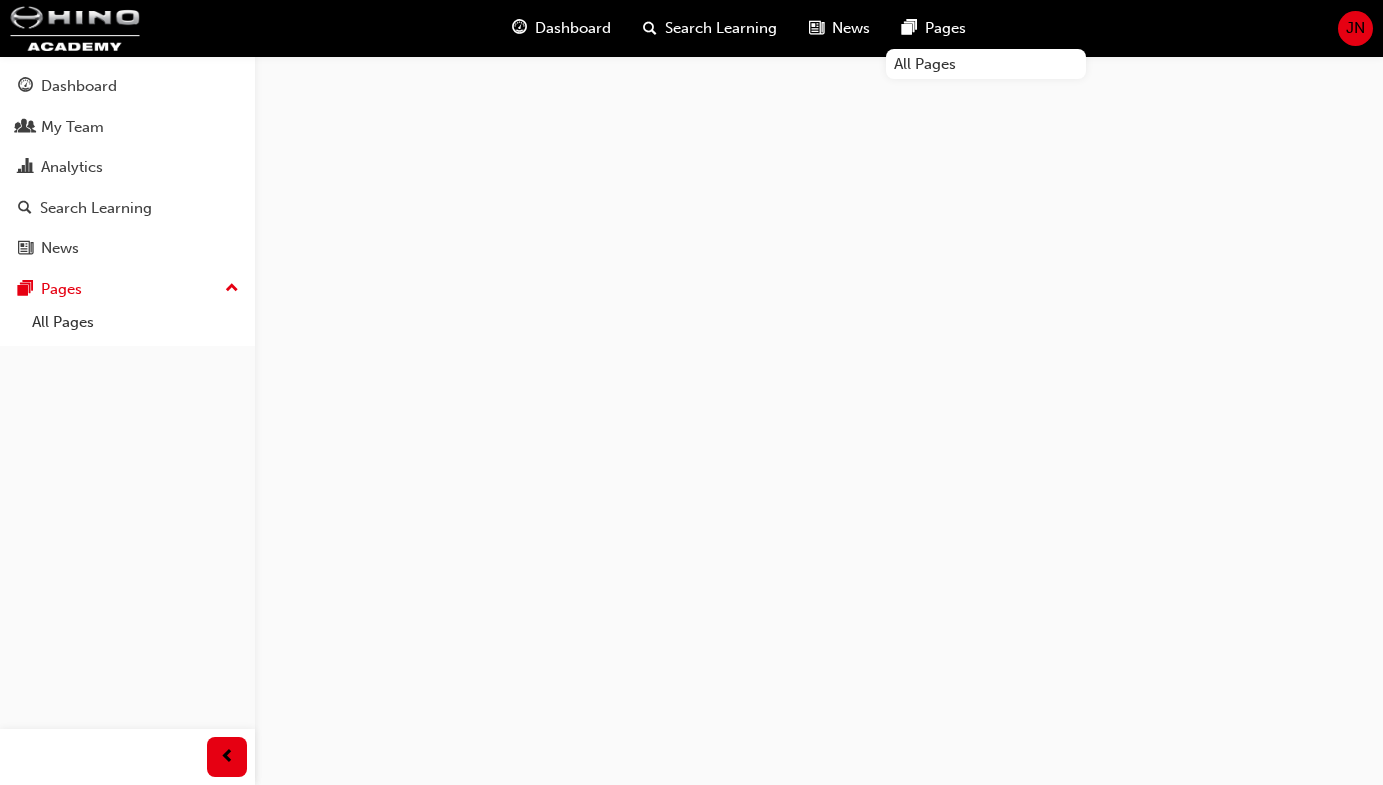 scroll, scrollTop: 0, scrollLeft: 0, axis: both 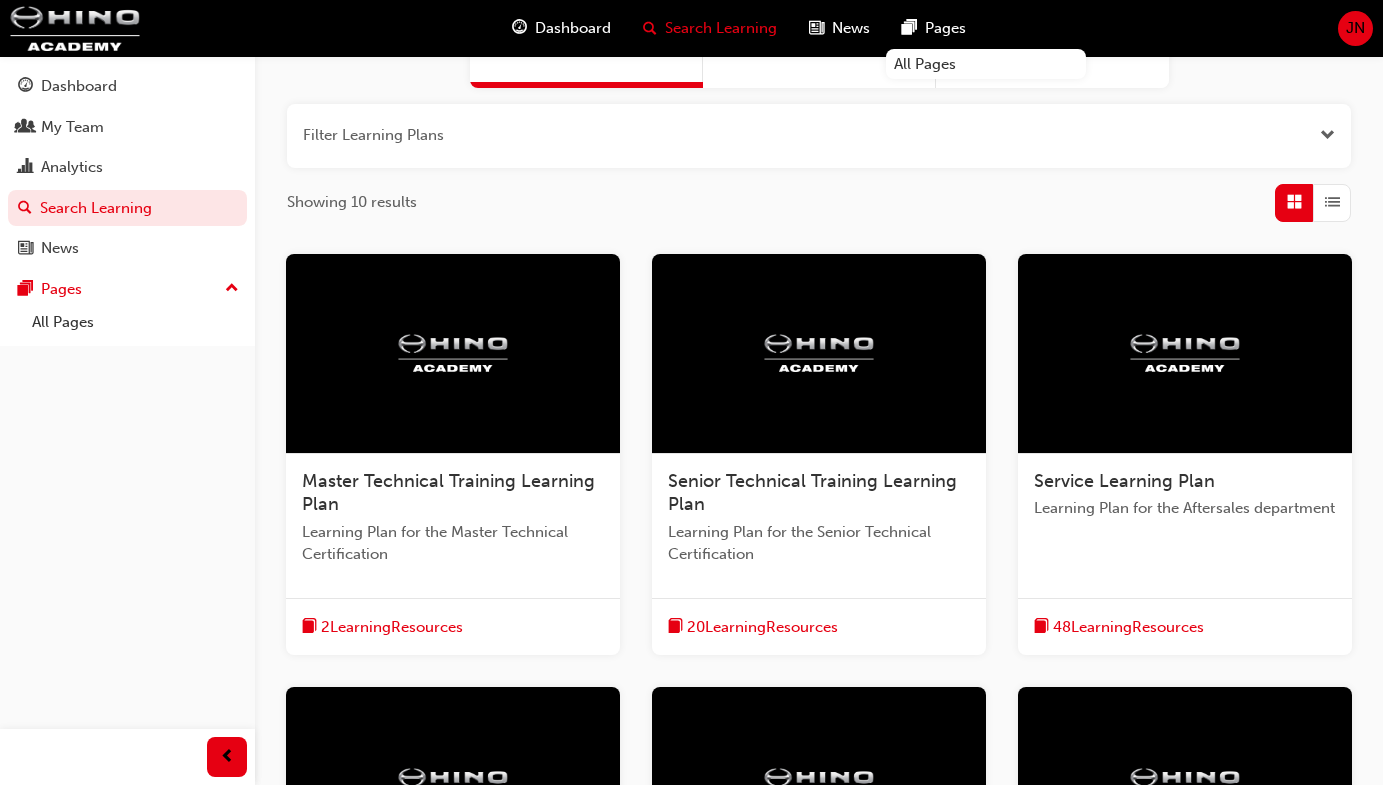 click at bounding box center [1185, 354] 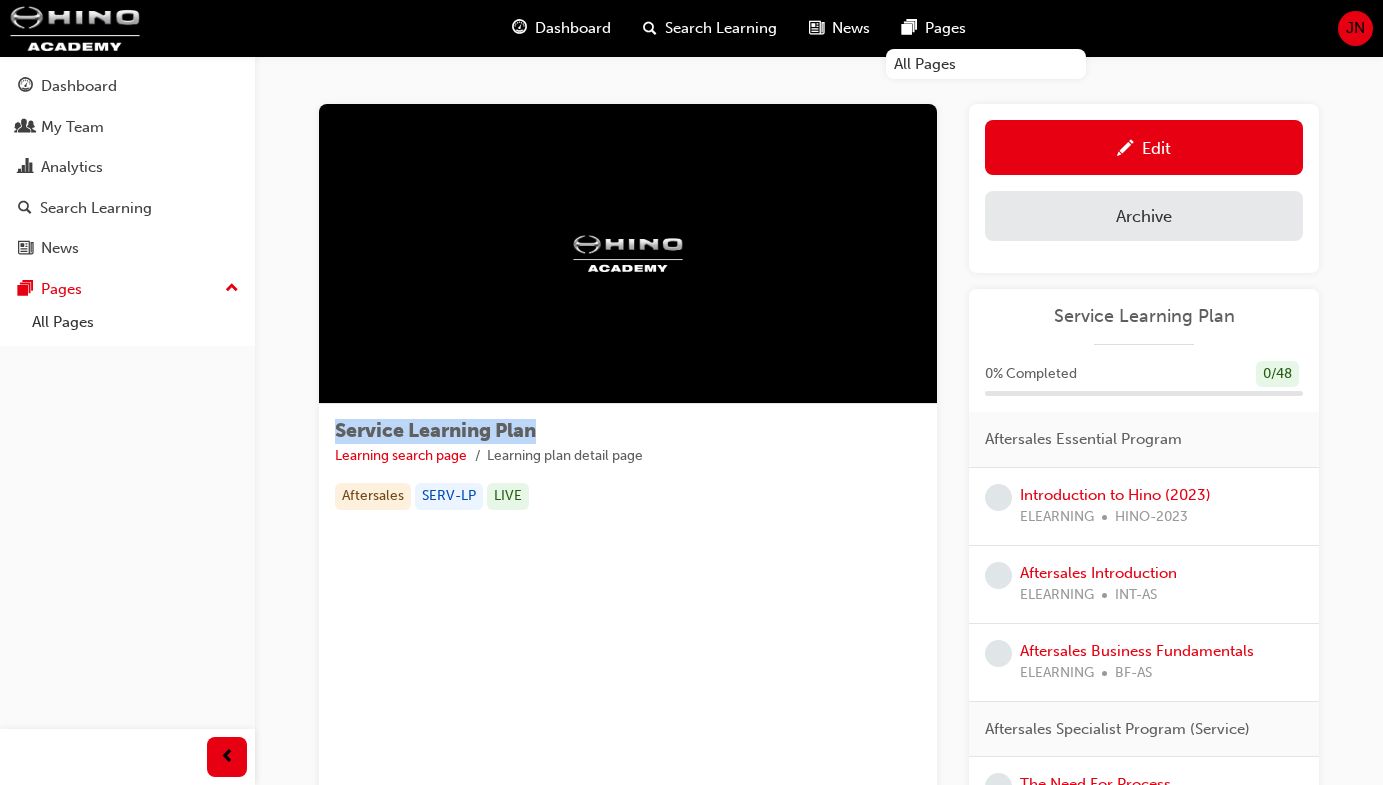 drag, startPoint x: 585, startPoint y: 436, endPoint x: 305, endPoint y: 439, distance: 280.01608 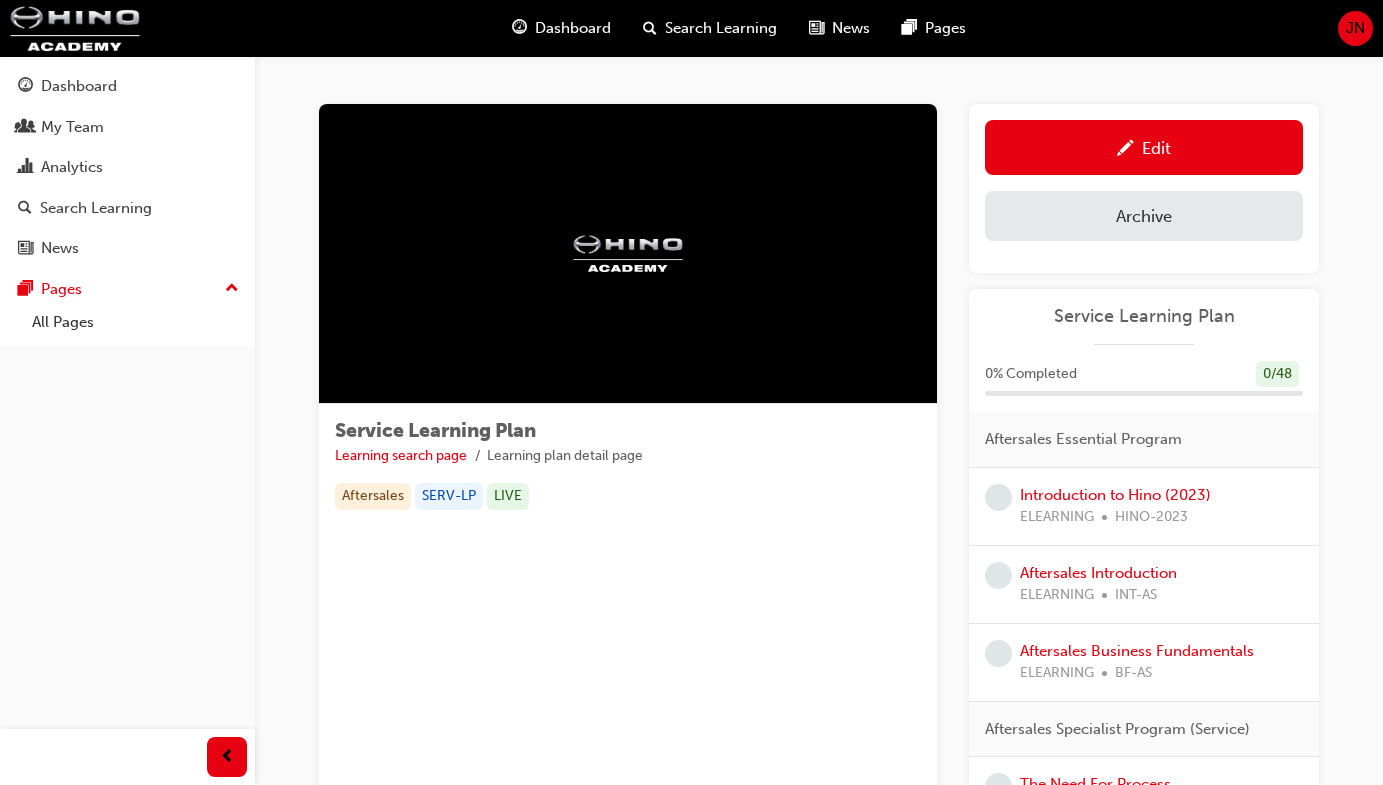 drag, startPoint x: 603, startPoint y: 461, endPoint x: 588, endPoint y: 464, distance: 15.297058 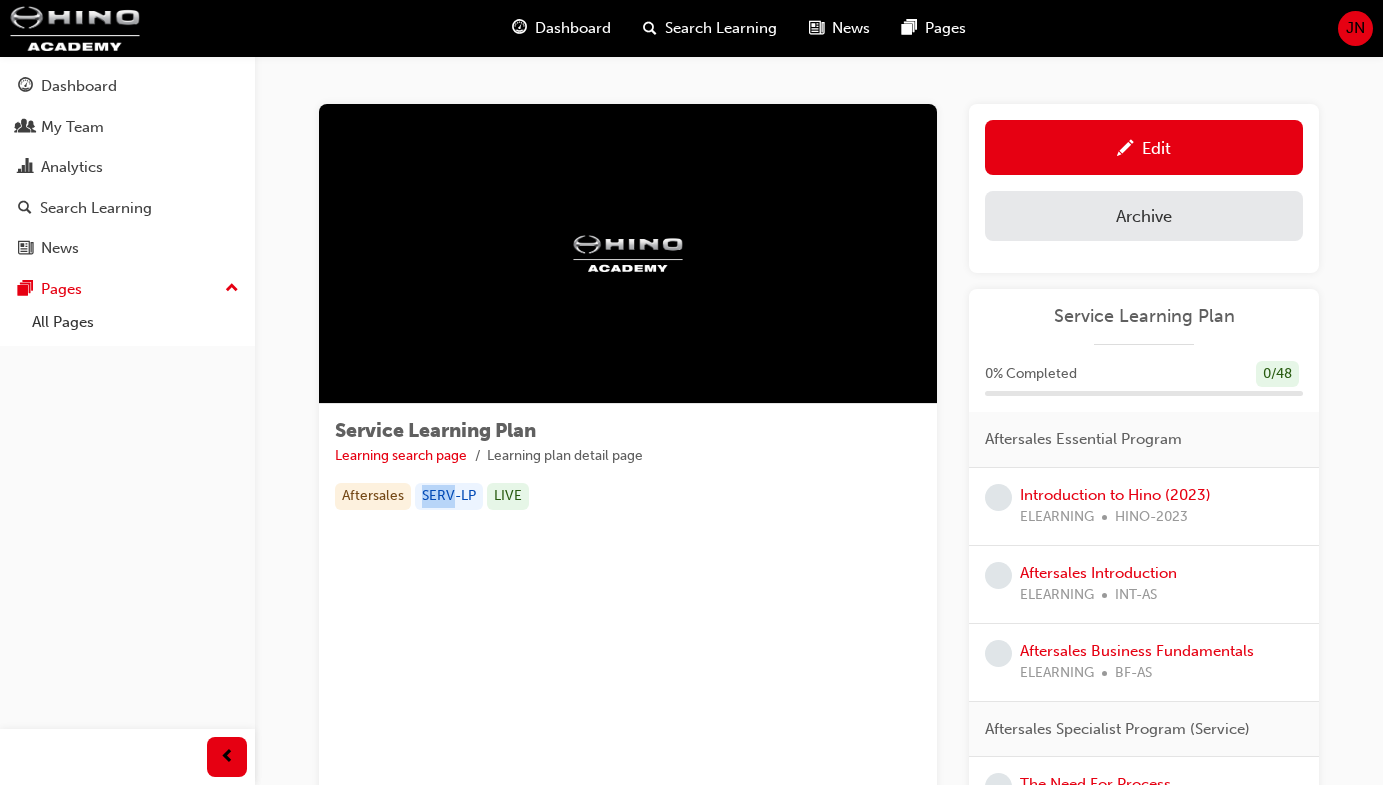 click on "SERV-LP" at bounding box center [449, 496] 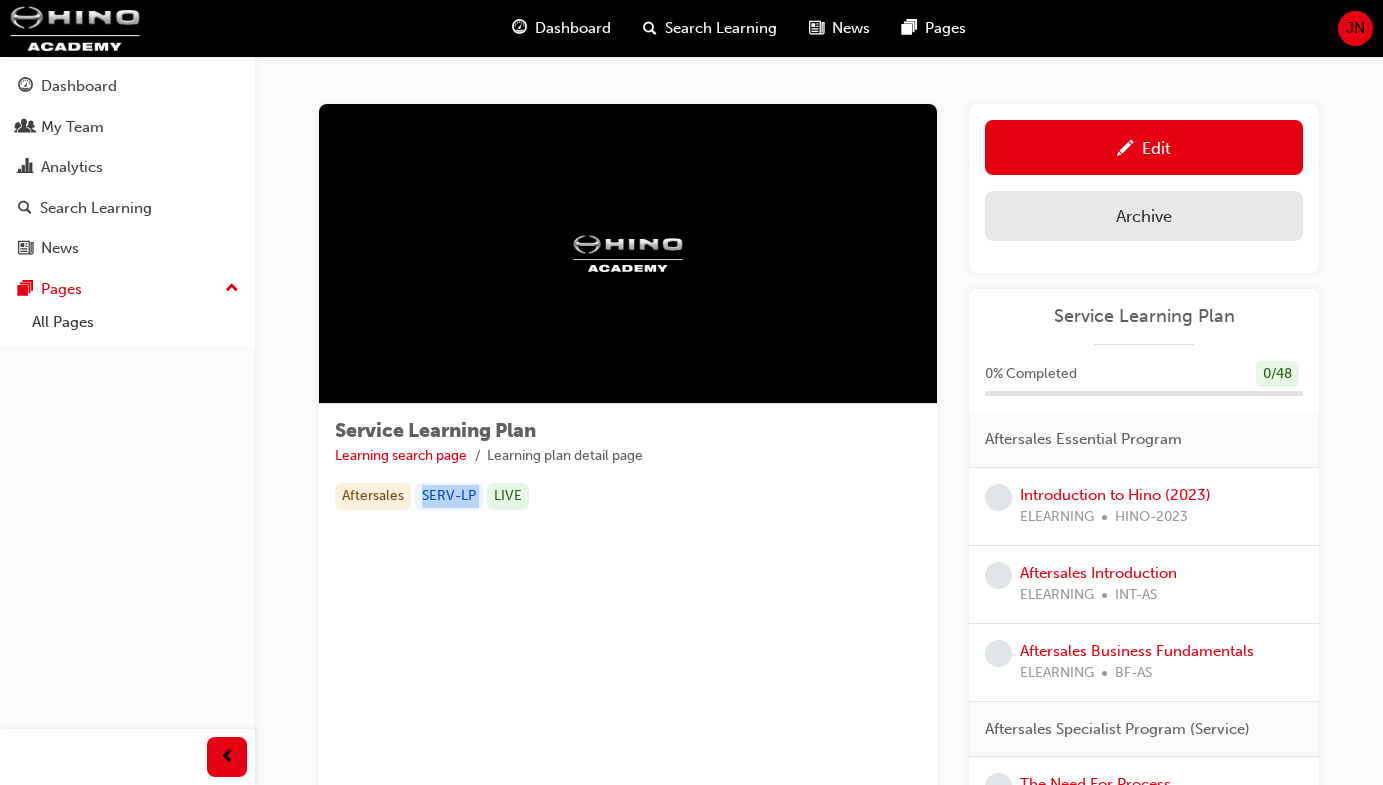click on "SERV-LP" at bounding box center (449, 496) 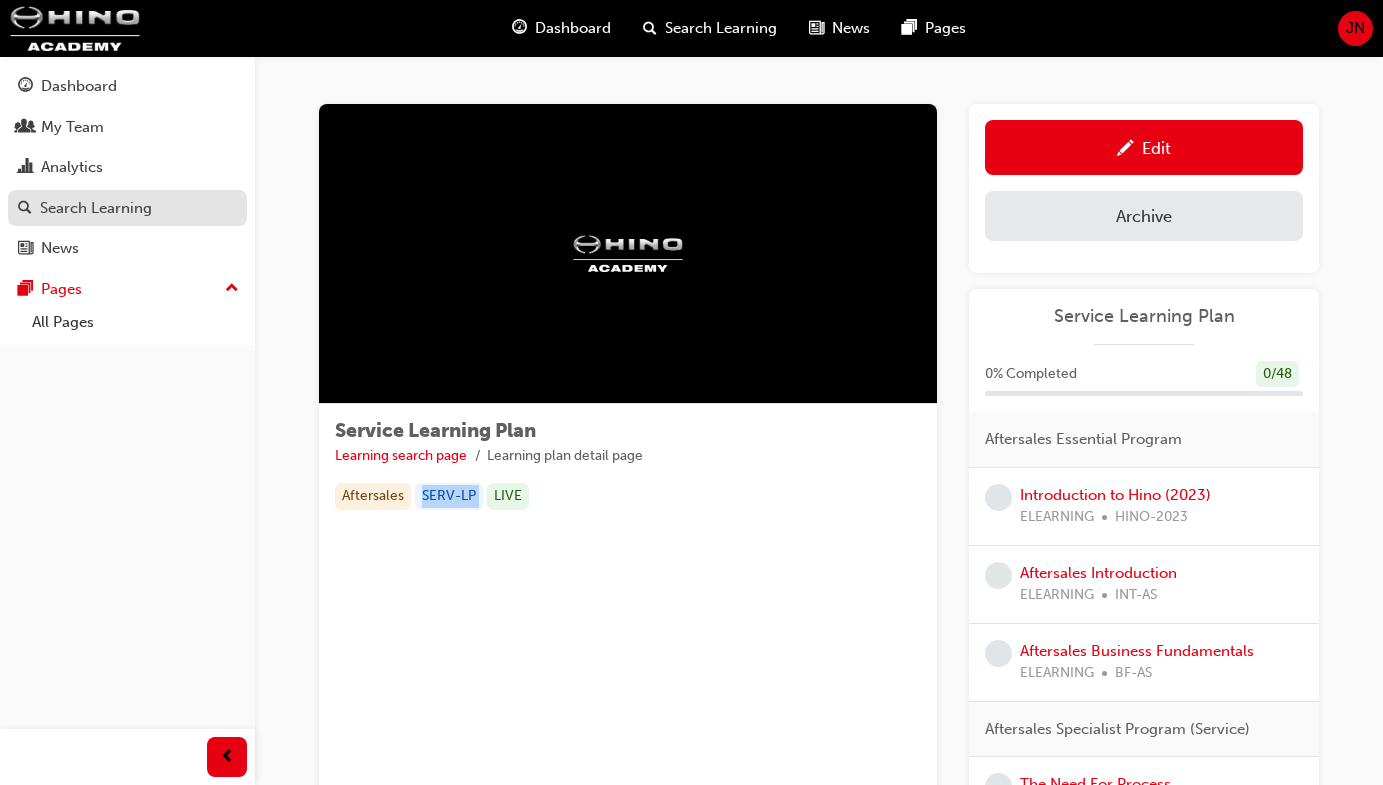 click on "Search Learning" at bounding box center [96, 208] 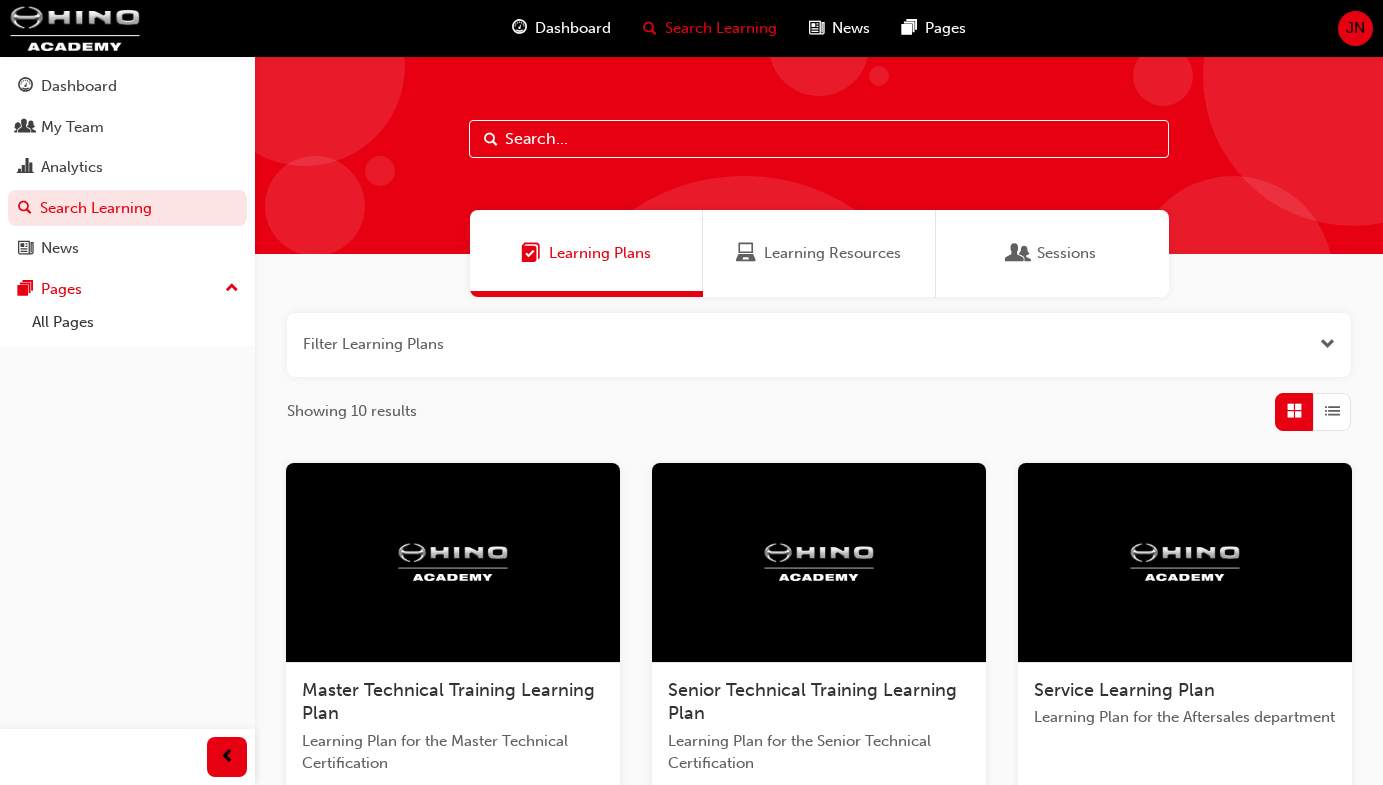 click at bounding box center (819, 563) 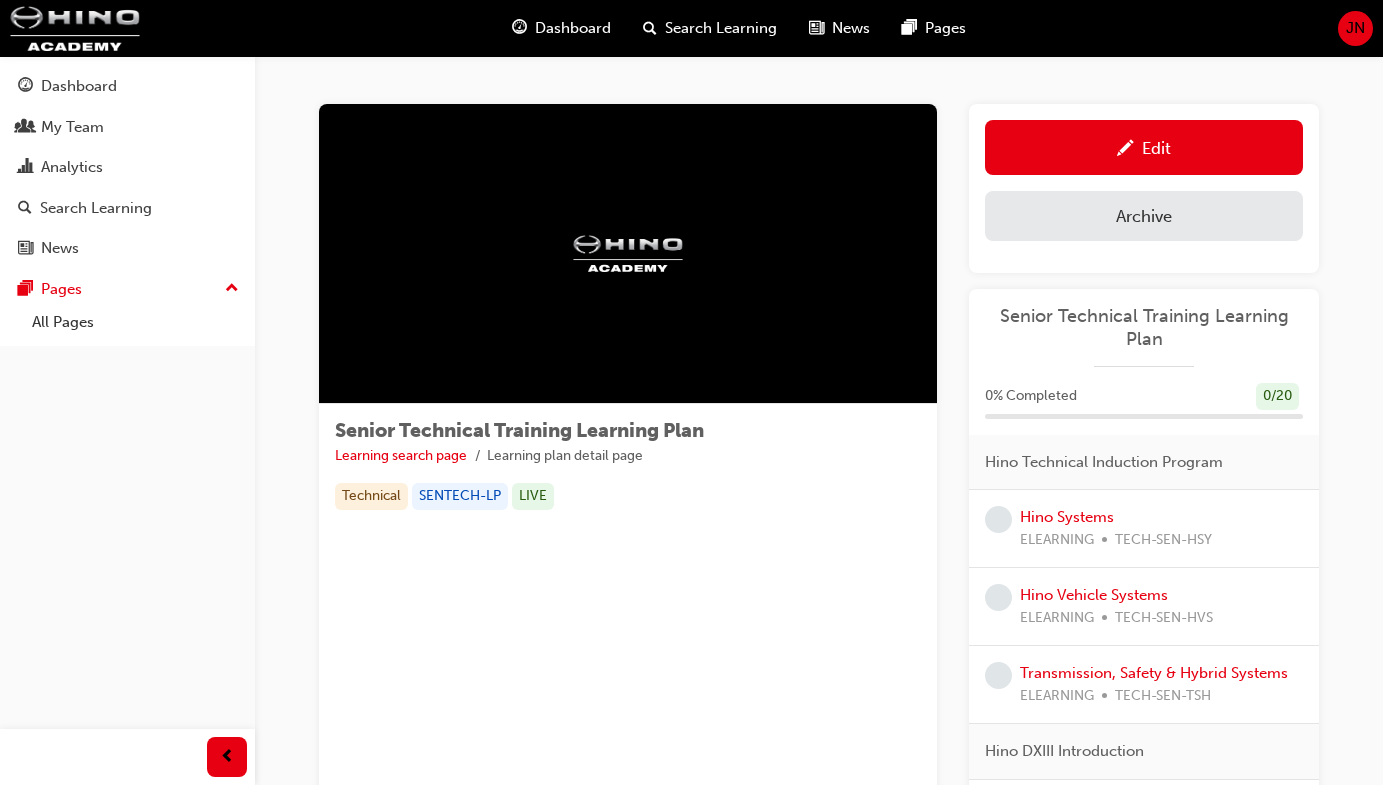 click on "Senior Technical Training Learning Plan" at bounding box center [519, 430] 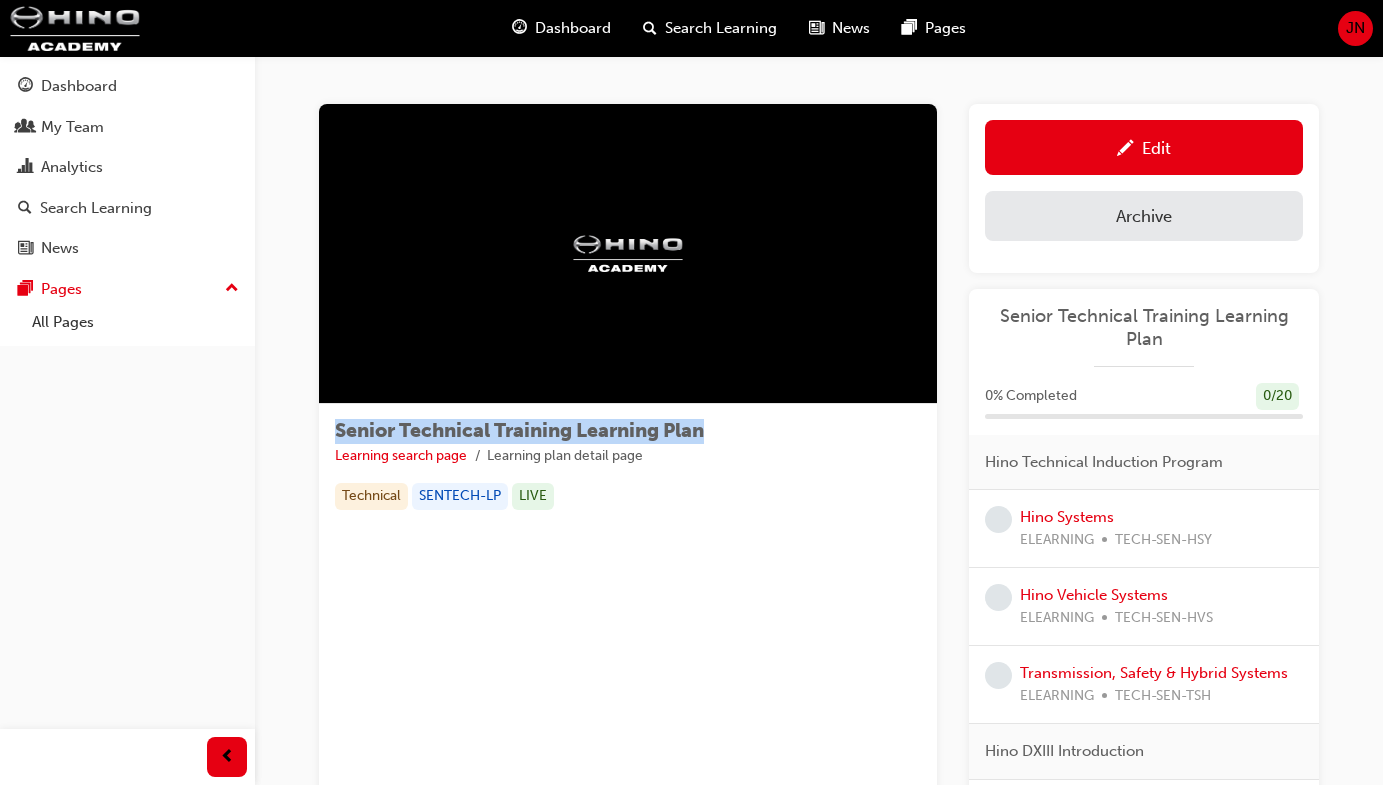 drag, startPoint x: 374, startPoint y: 431, endPoint x: 698, endPoint y: 427, distance: 324.0247 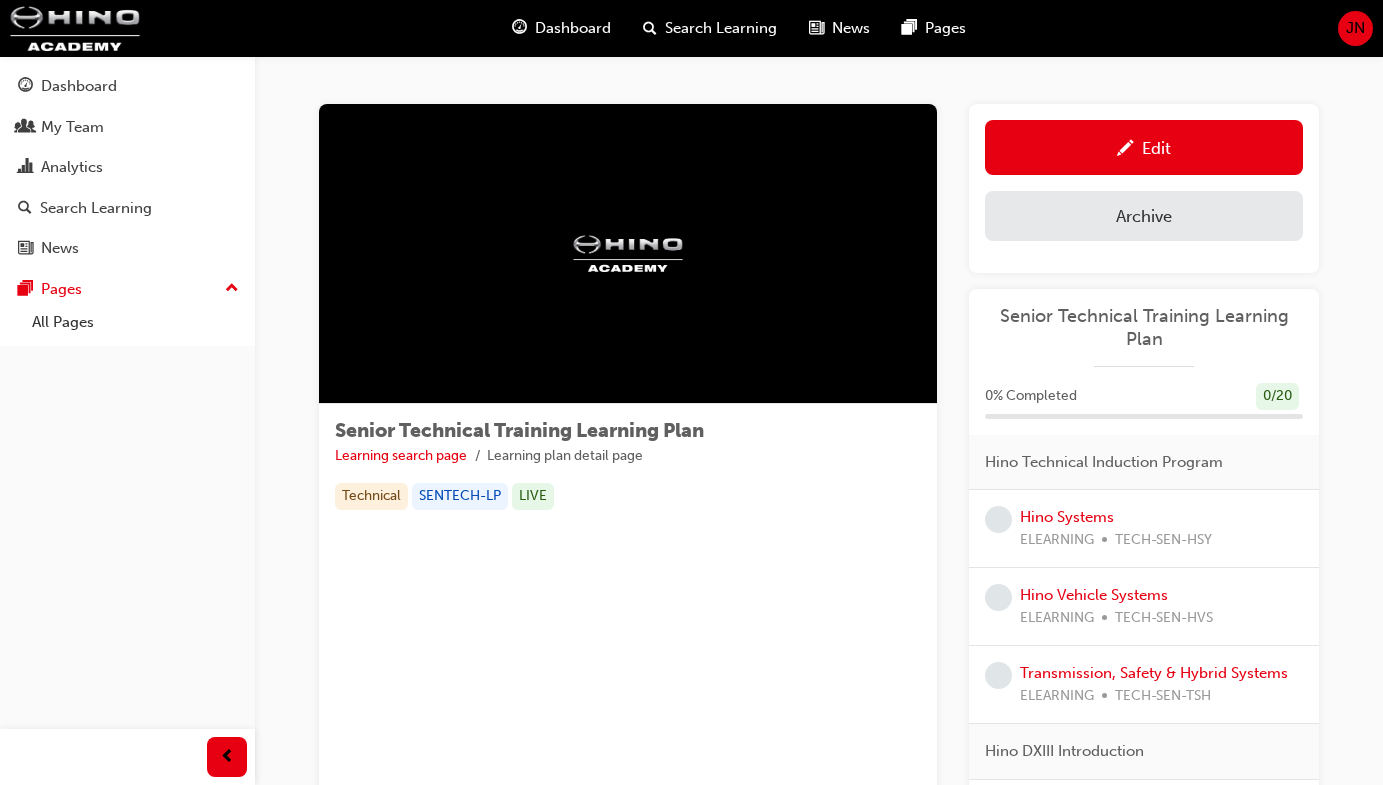 drag, startPoint x: 583, startPoint y: 507, endPoint x: 503, endPoint y: 519, distance: 80.895 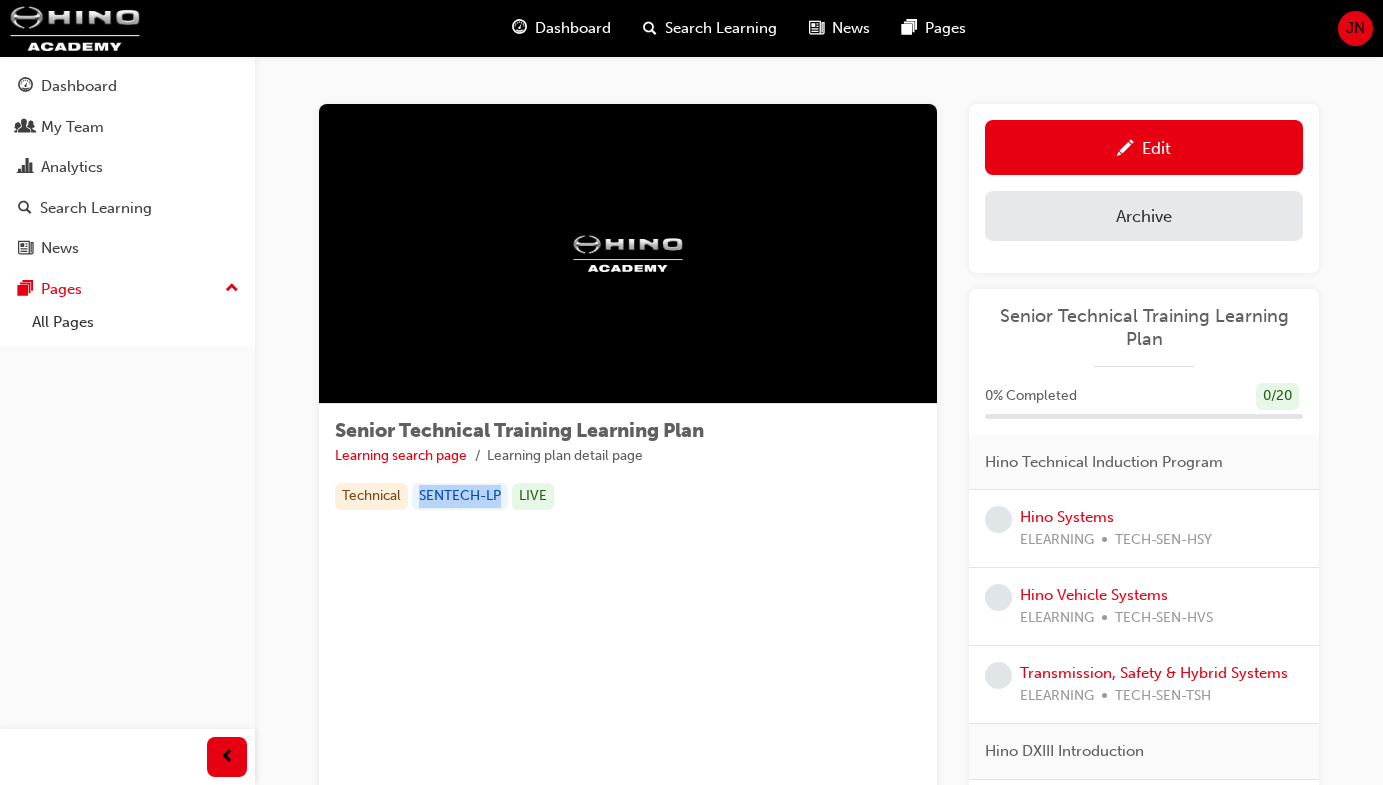 drag, startPoint x: 455, startPoint y: 491, endPoint x: 488, endPoint y: 491, distance: 33 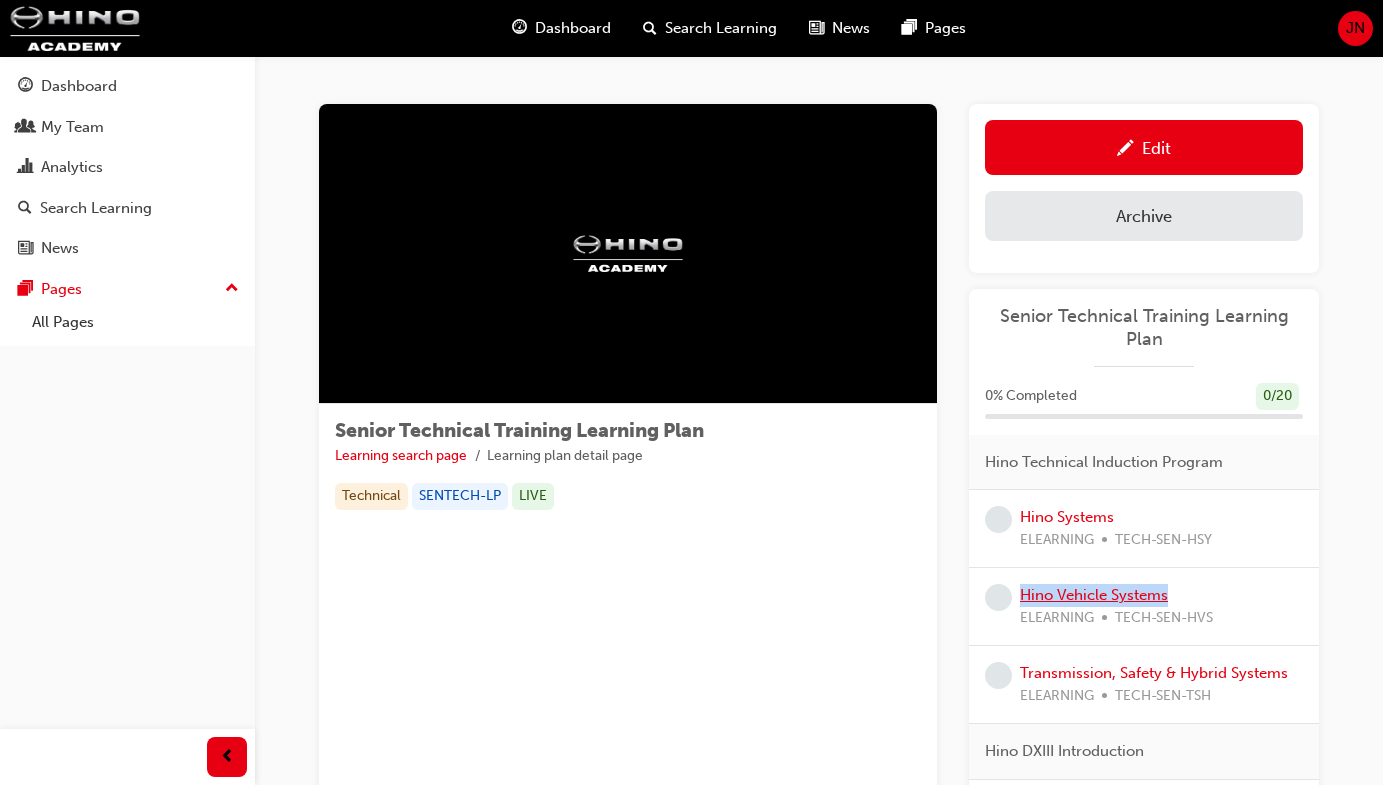 drag, startPoint x: 1196, startPoint y: 595, endPoint x: 1021, endPoint y: 596, distance: 175.00285 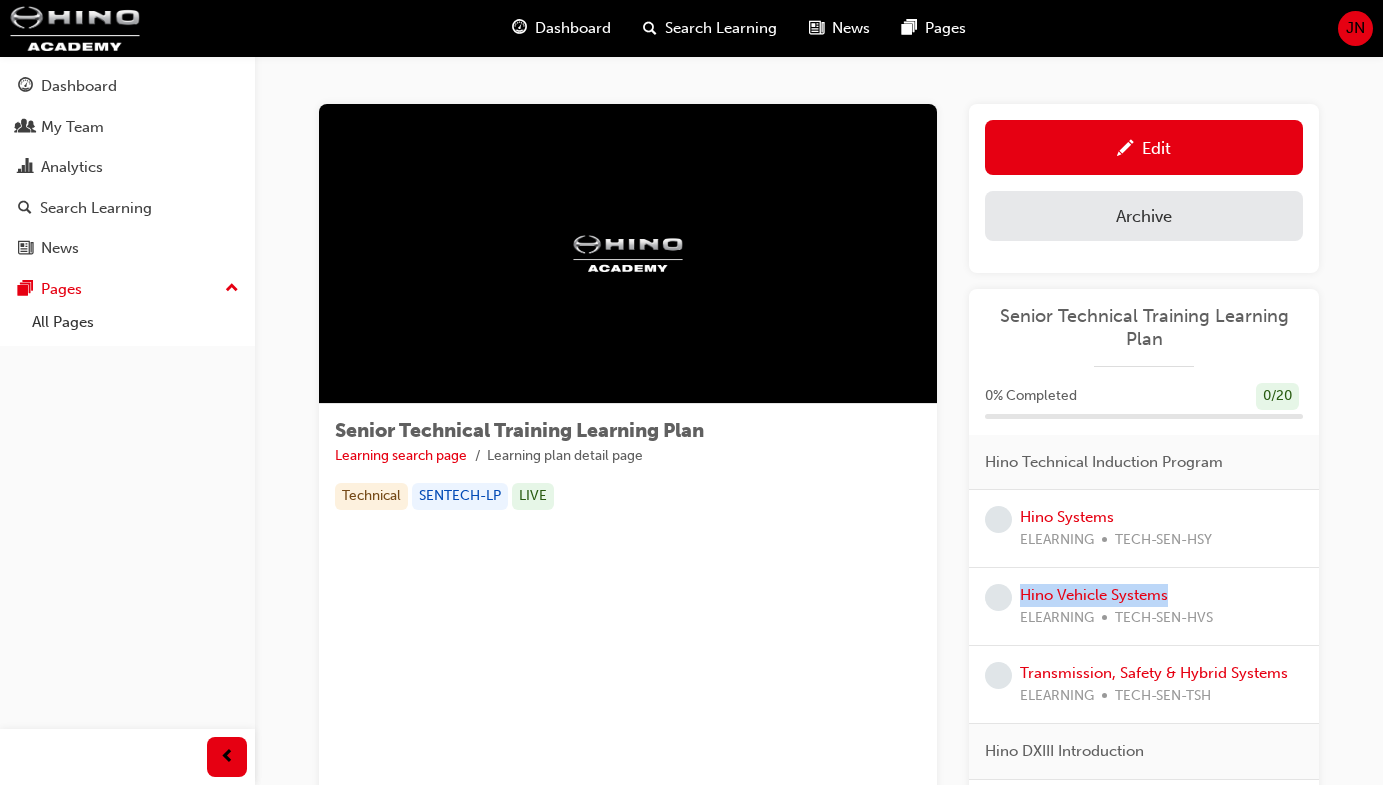 copy on "Hino Vehicle Systems" 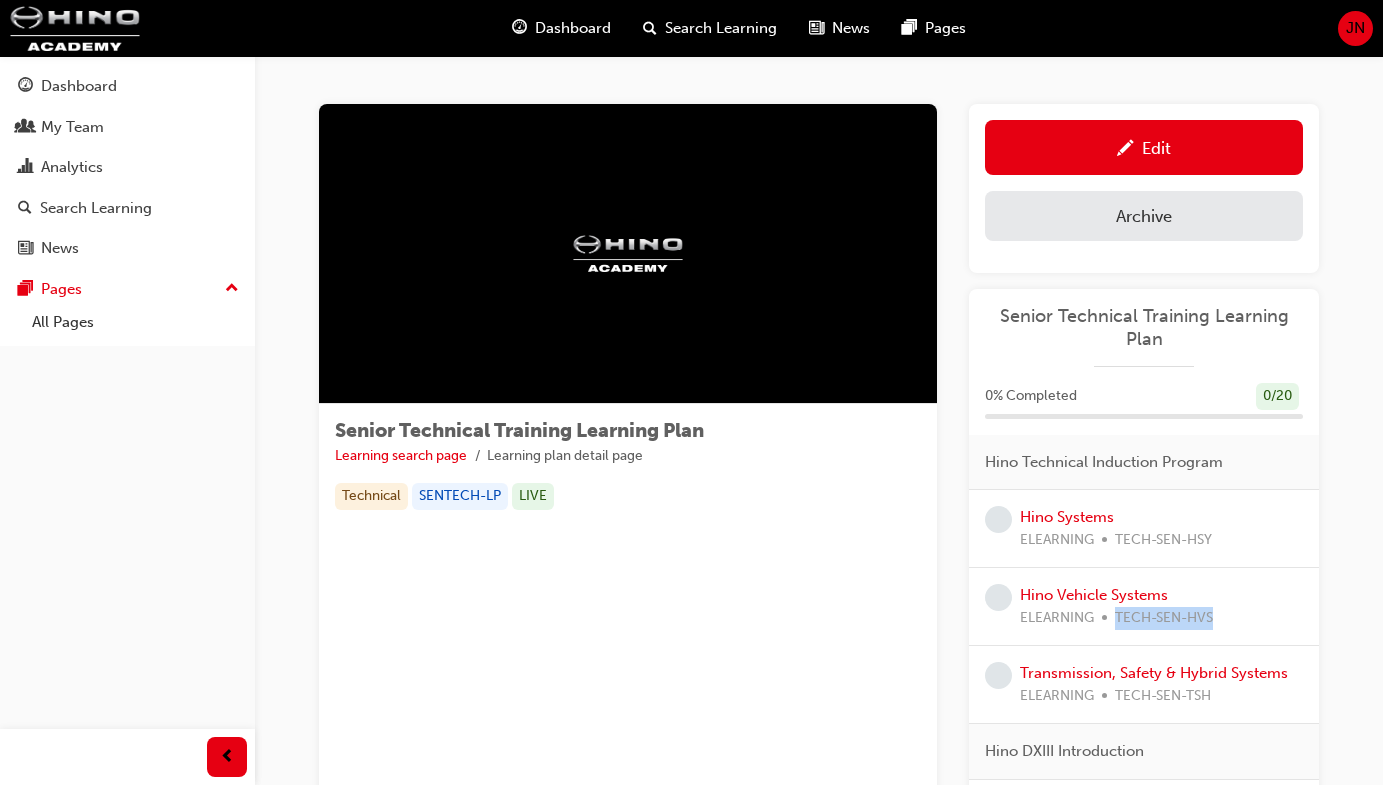 drag, startPoint x: 1229, startPoint y: 616, endPoint x: 1112, endPoint y: 617, distance: 117.00427 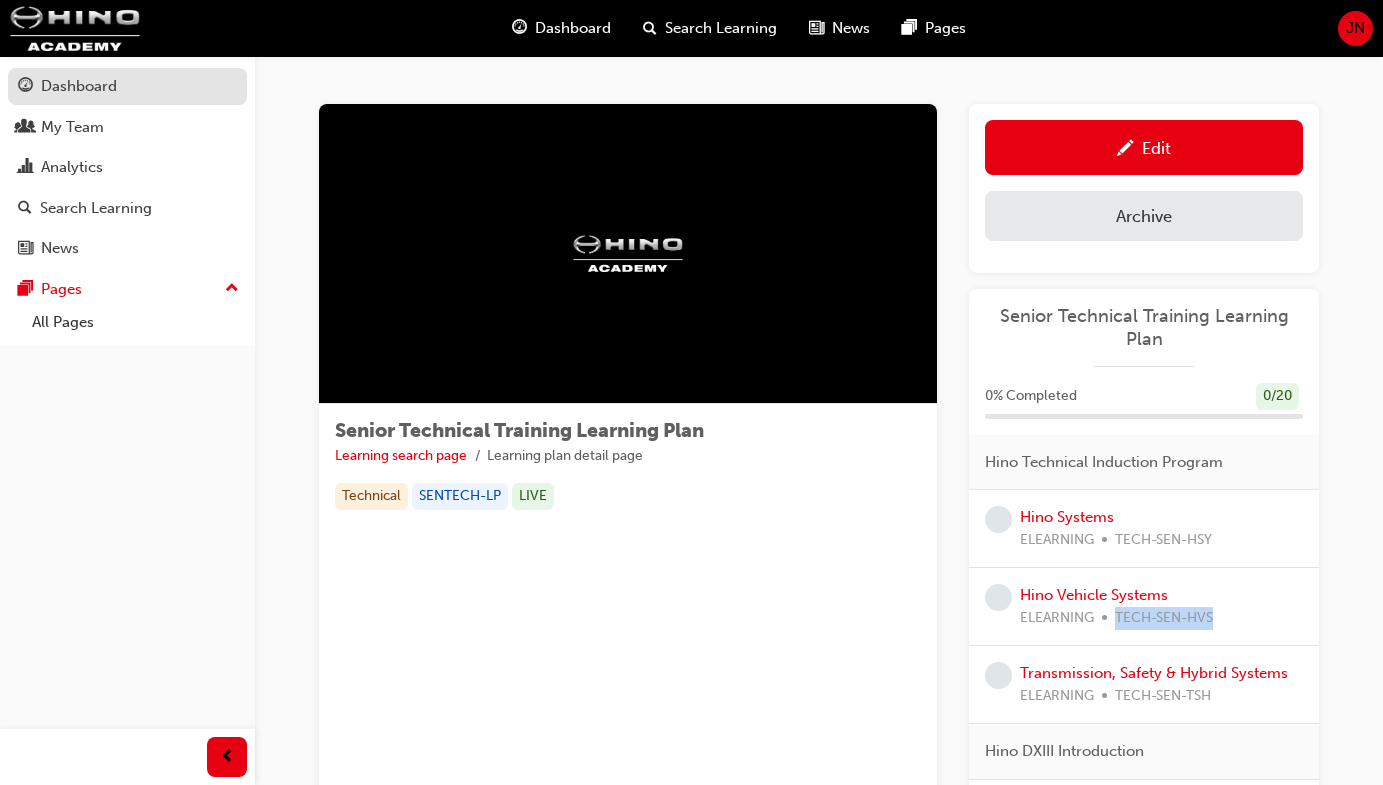 click on "Dashboard" at bounding box center [79, 86] 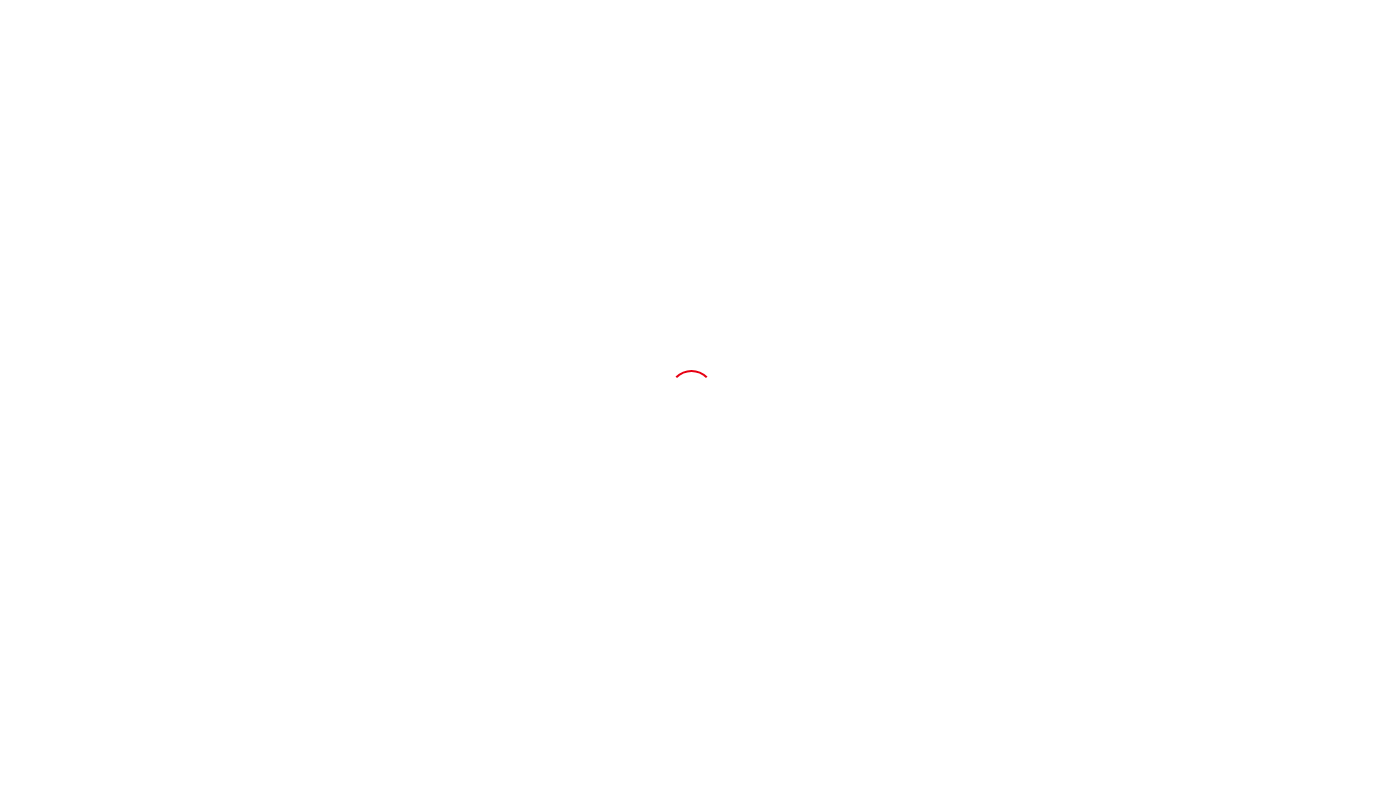 scroll, scrollTop: 0, scrollLeft: 0, axis: both 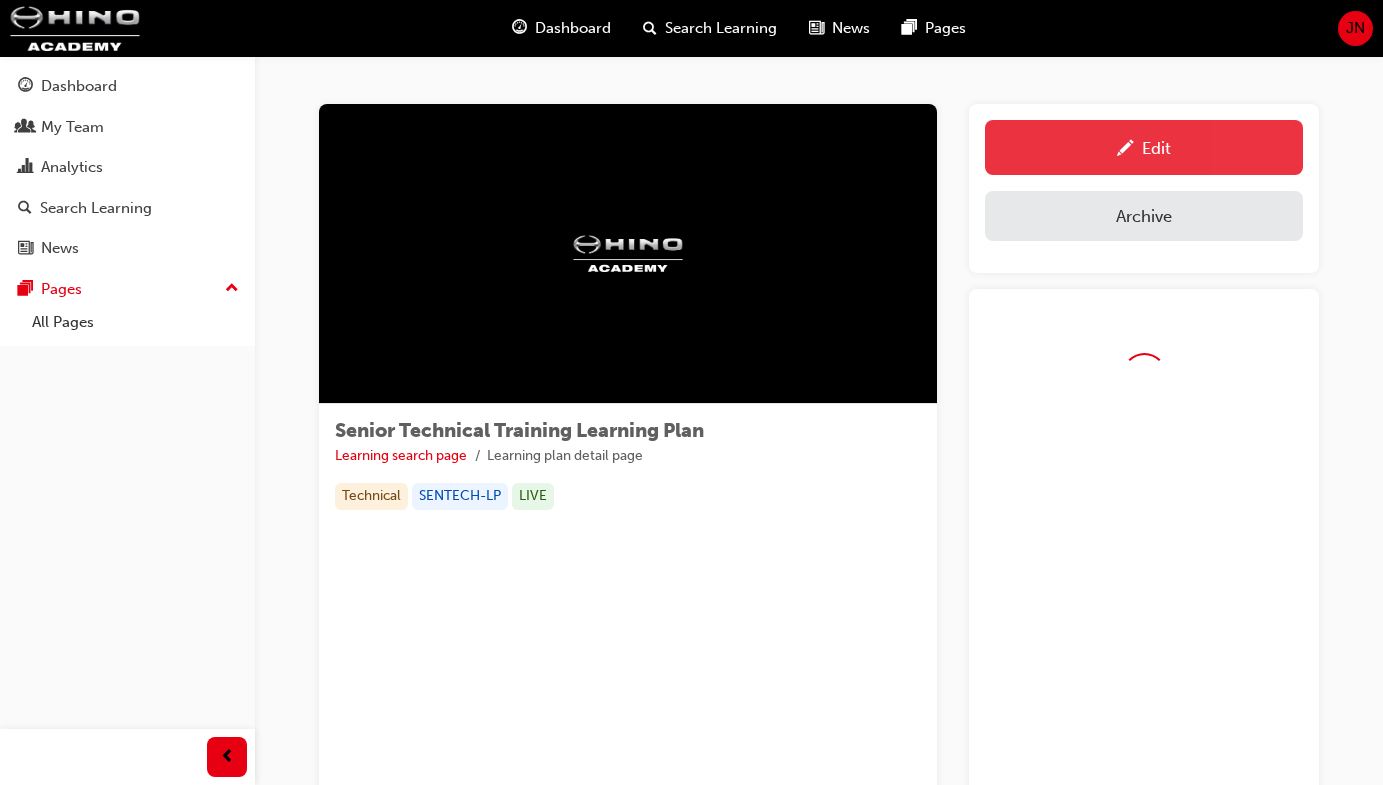 click on "Edit" at bounding box center (1144, 147) 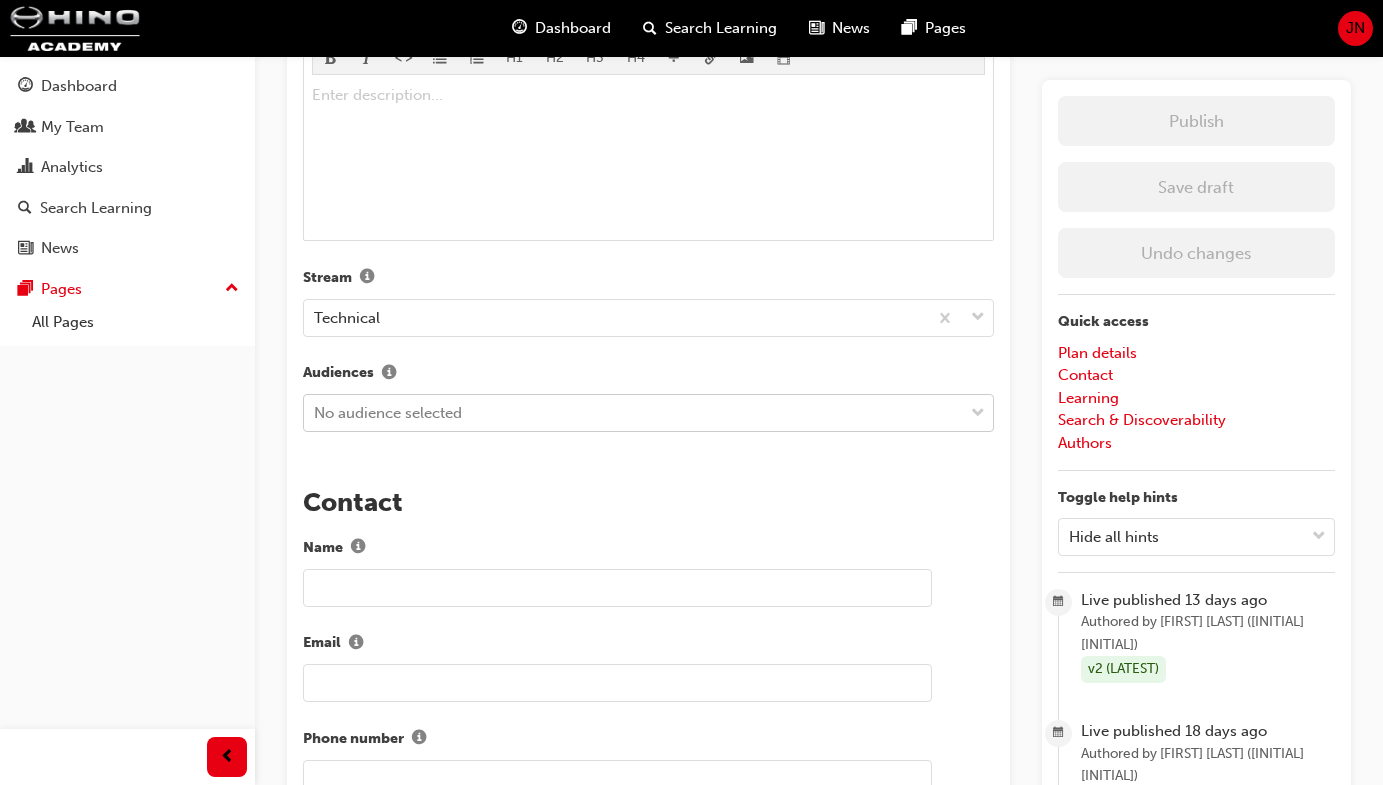 scroll, scrollTop: 708, scrollLeft: 0, axis: vertical 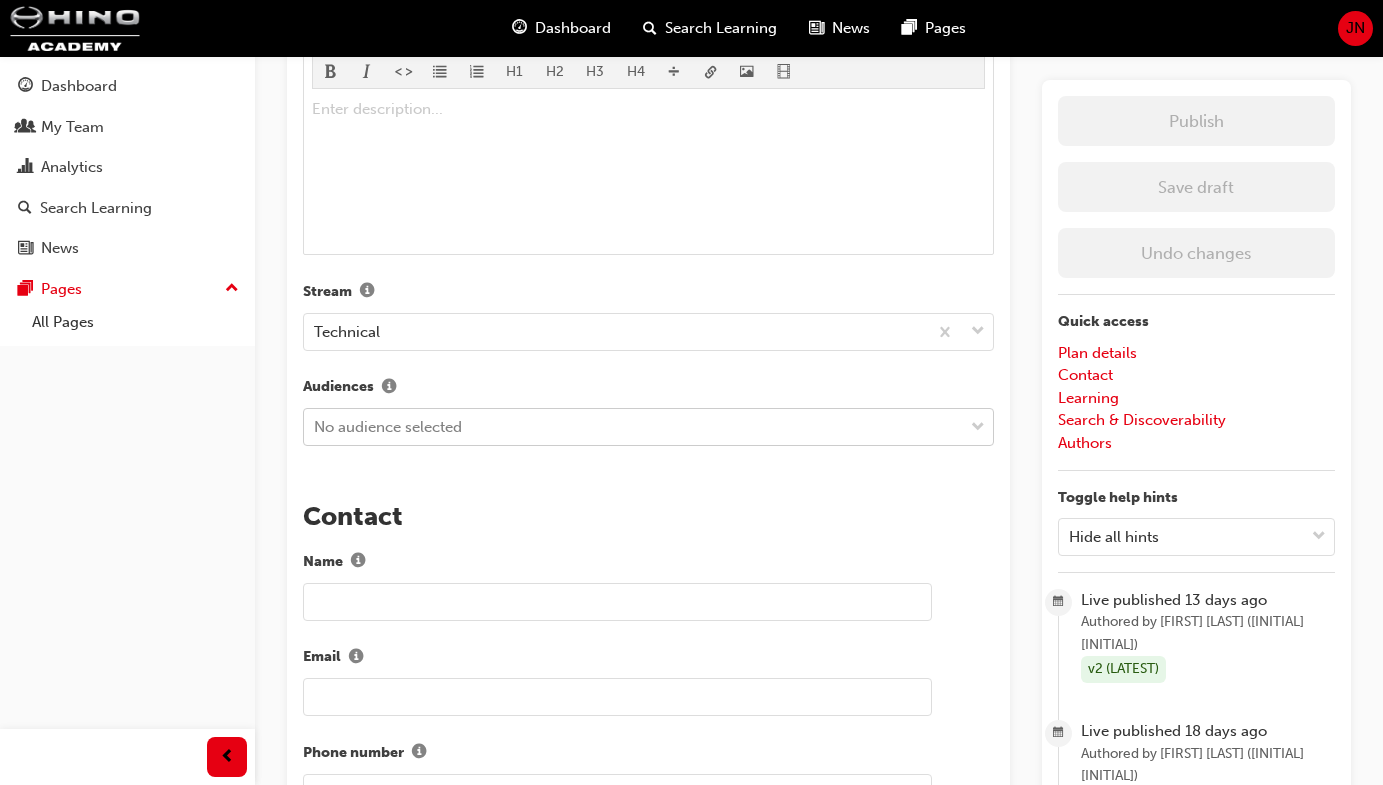 click on "No audience selected" at bounding box center (388, 427) 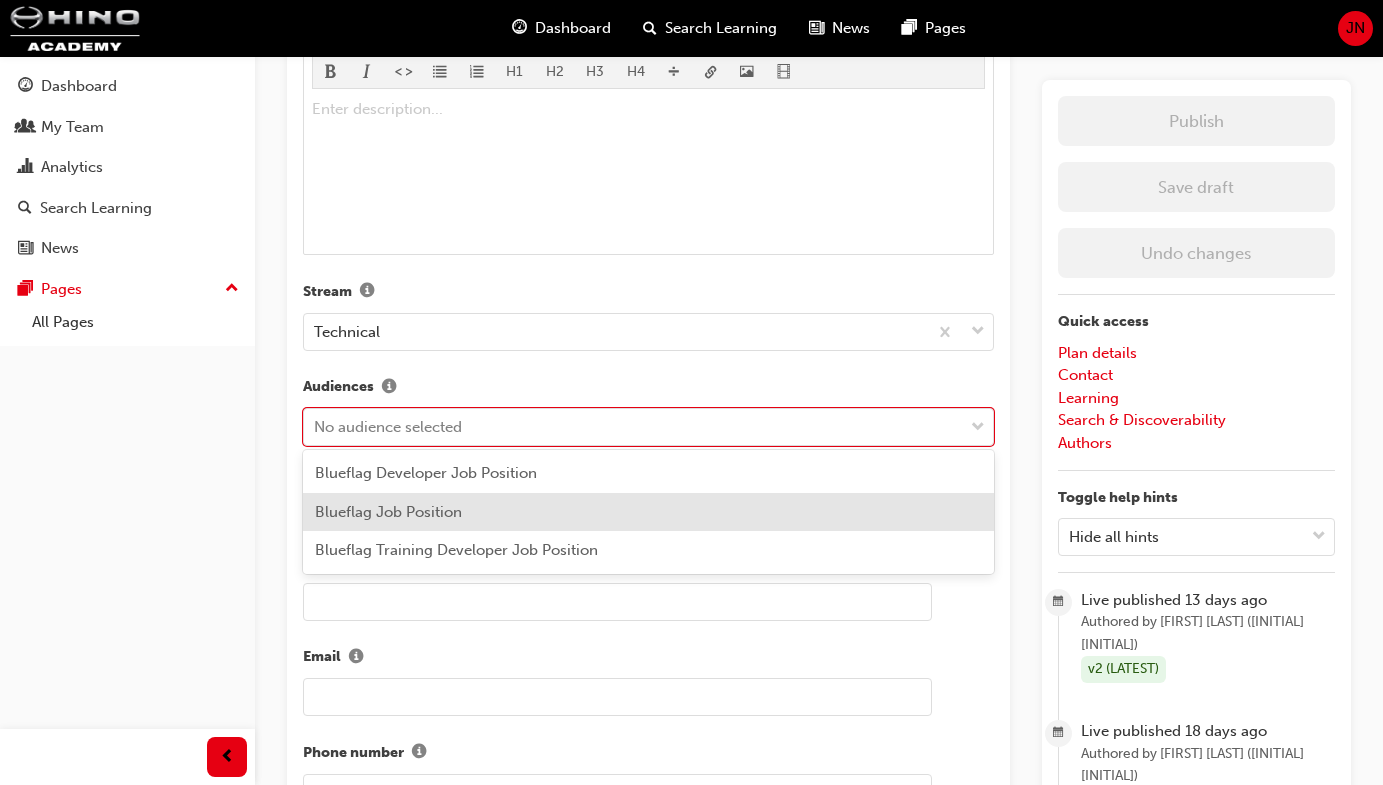 click on "Blueflag Job Position" at bounding box center (648, 512) 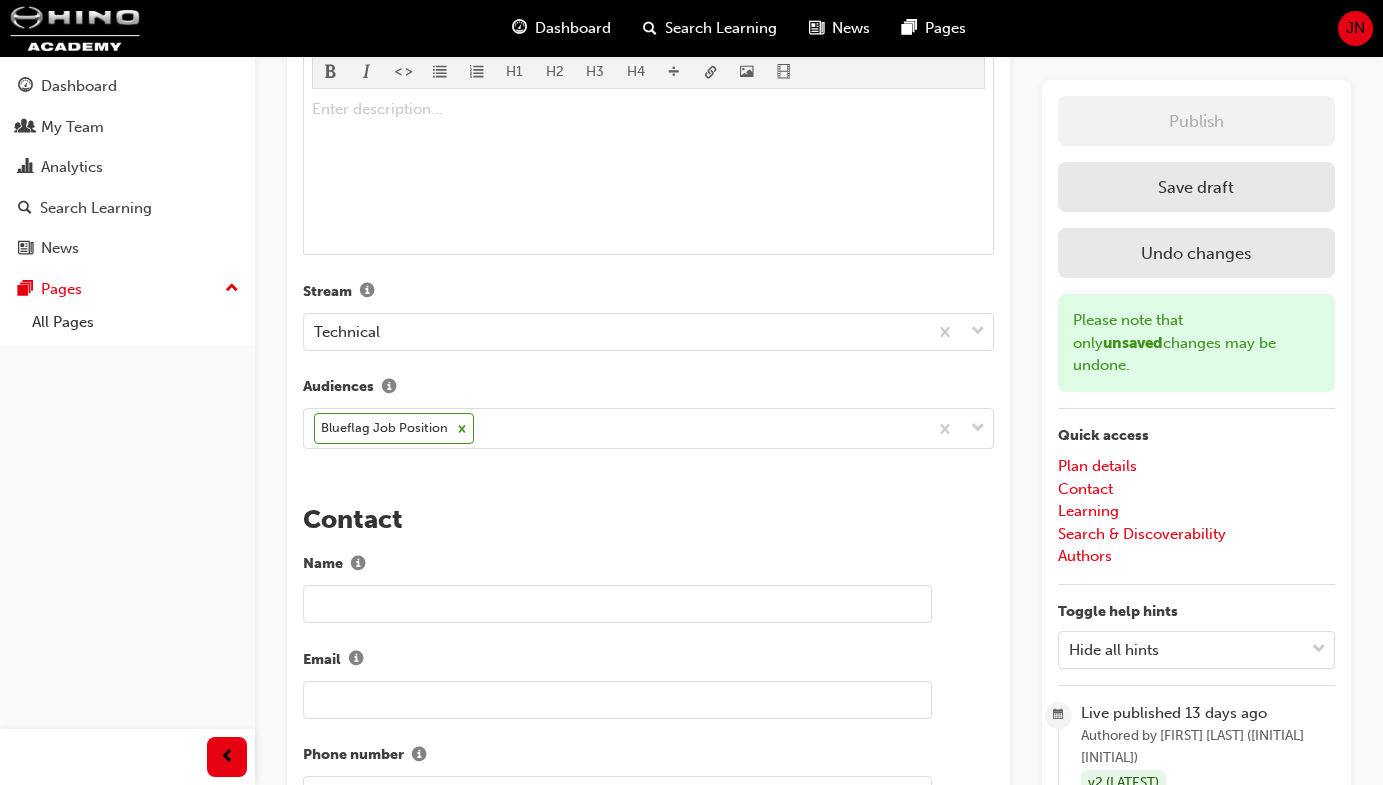 click on "Save draft" at bounding box center [1196, 187] 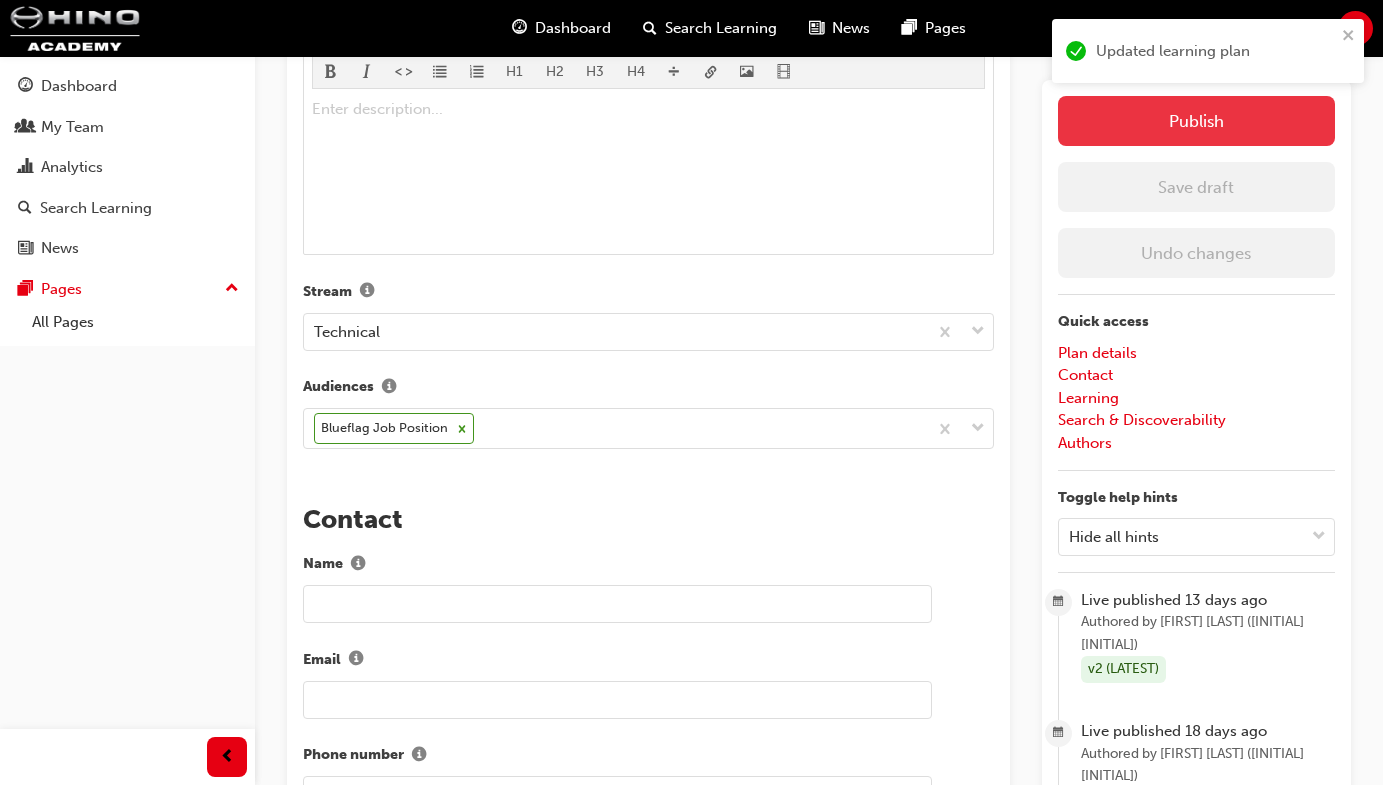 click on "Publish" at bounding box center [1196, 121] 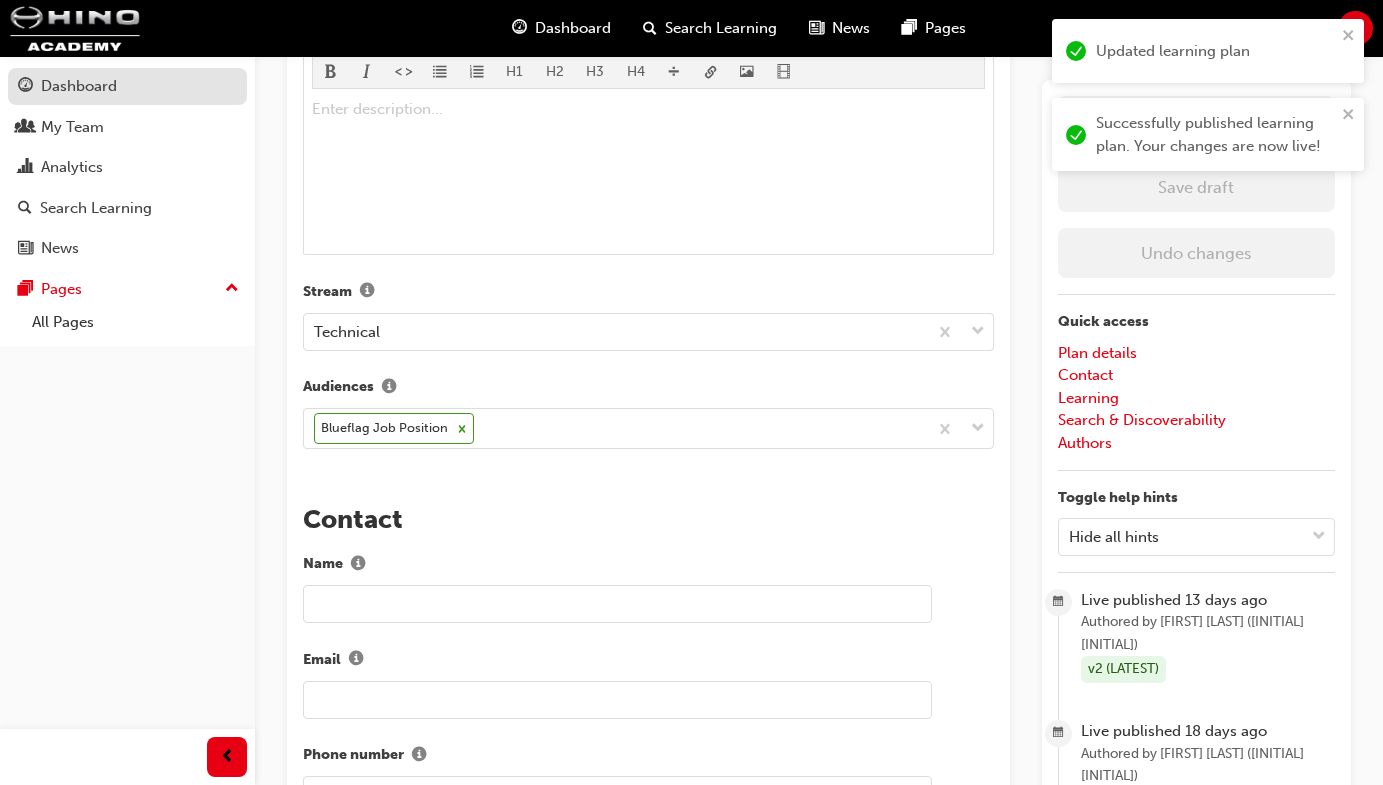 click on "Dashboard" at bounding box center [79, 86] 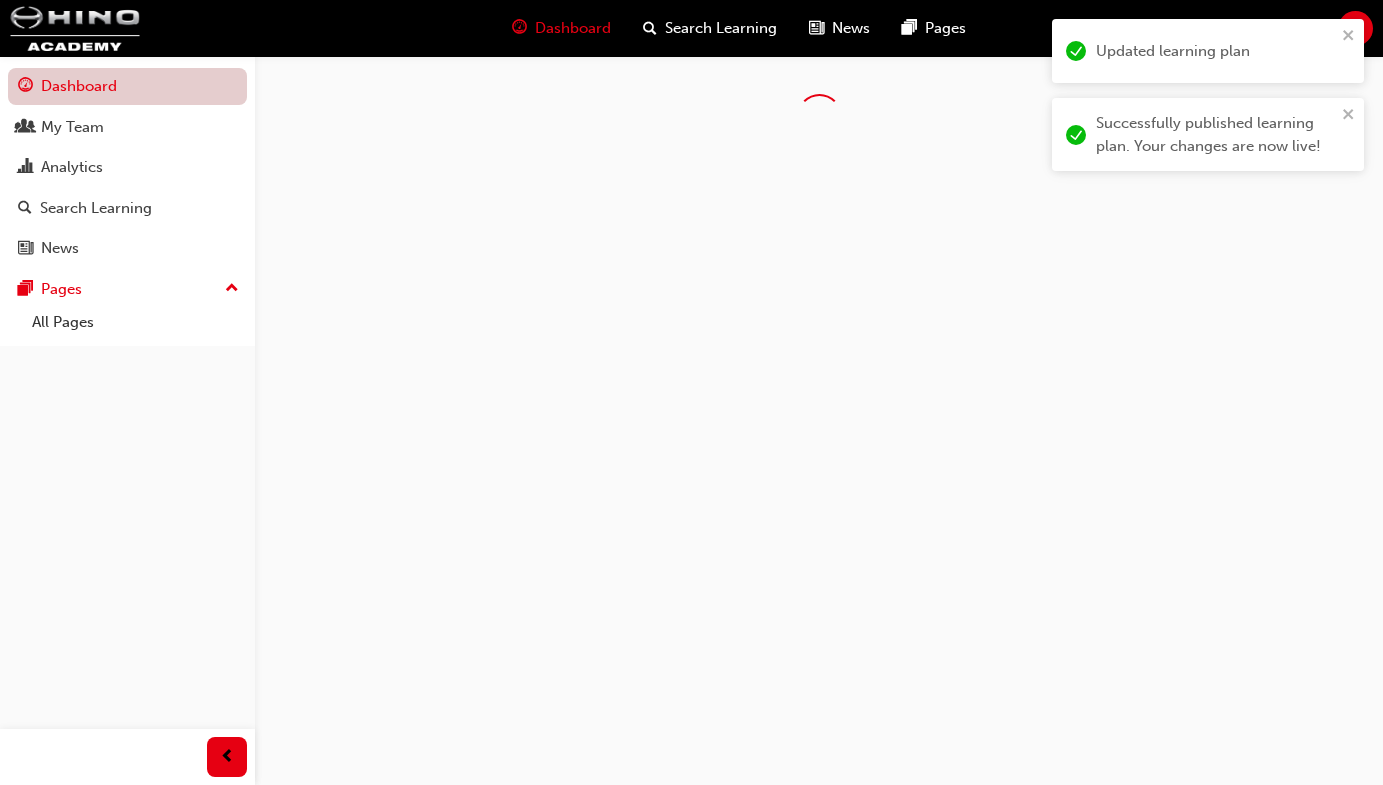 scroll, scrollTop: 0, scrollLeft: 0, axis: both 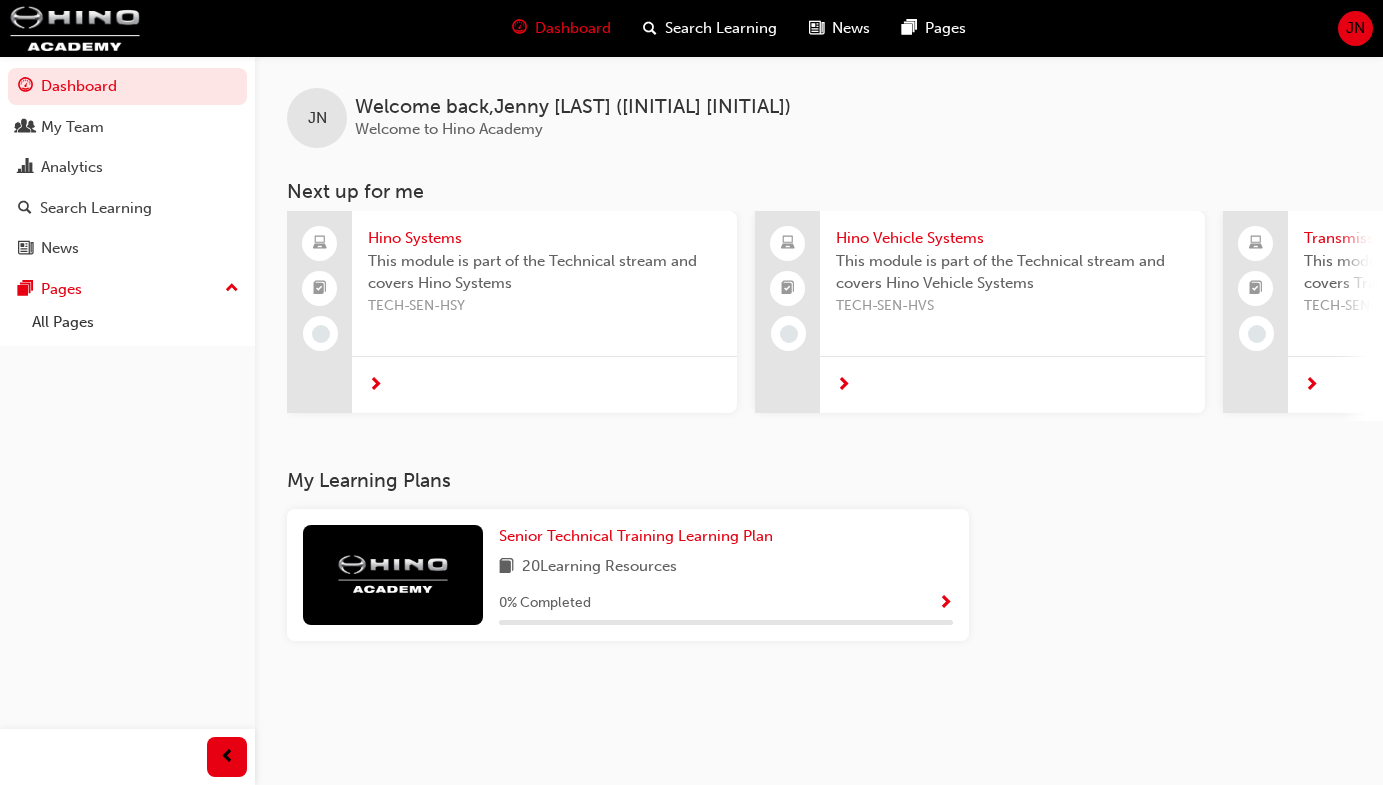 click at bounding box center [393, 574] 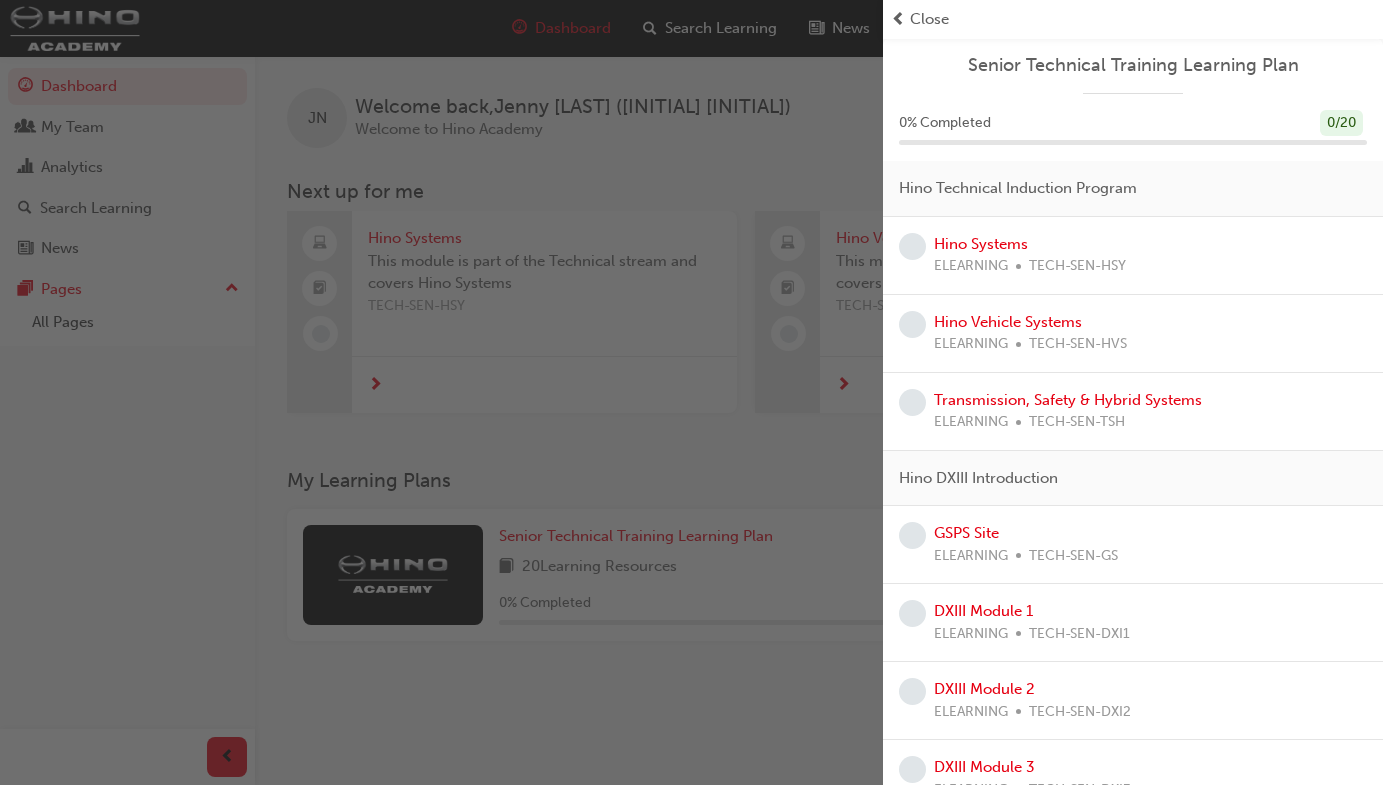 click on "Close" at bounding box center (929, 19) 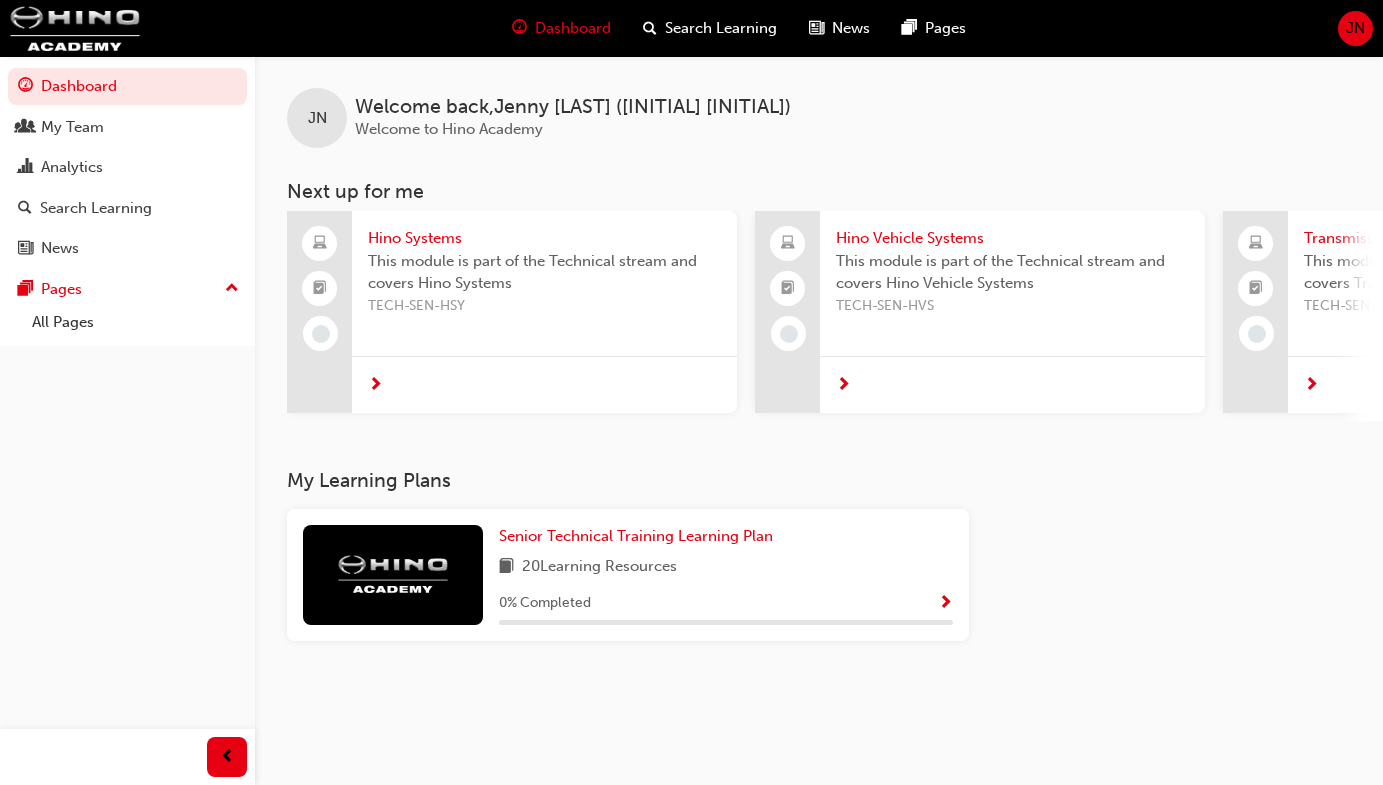 click on "JN" at bounding box center [1355, 28] 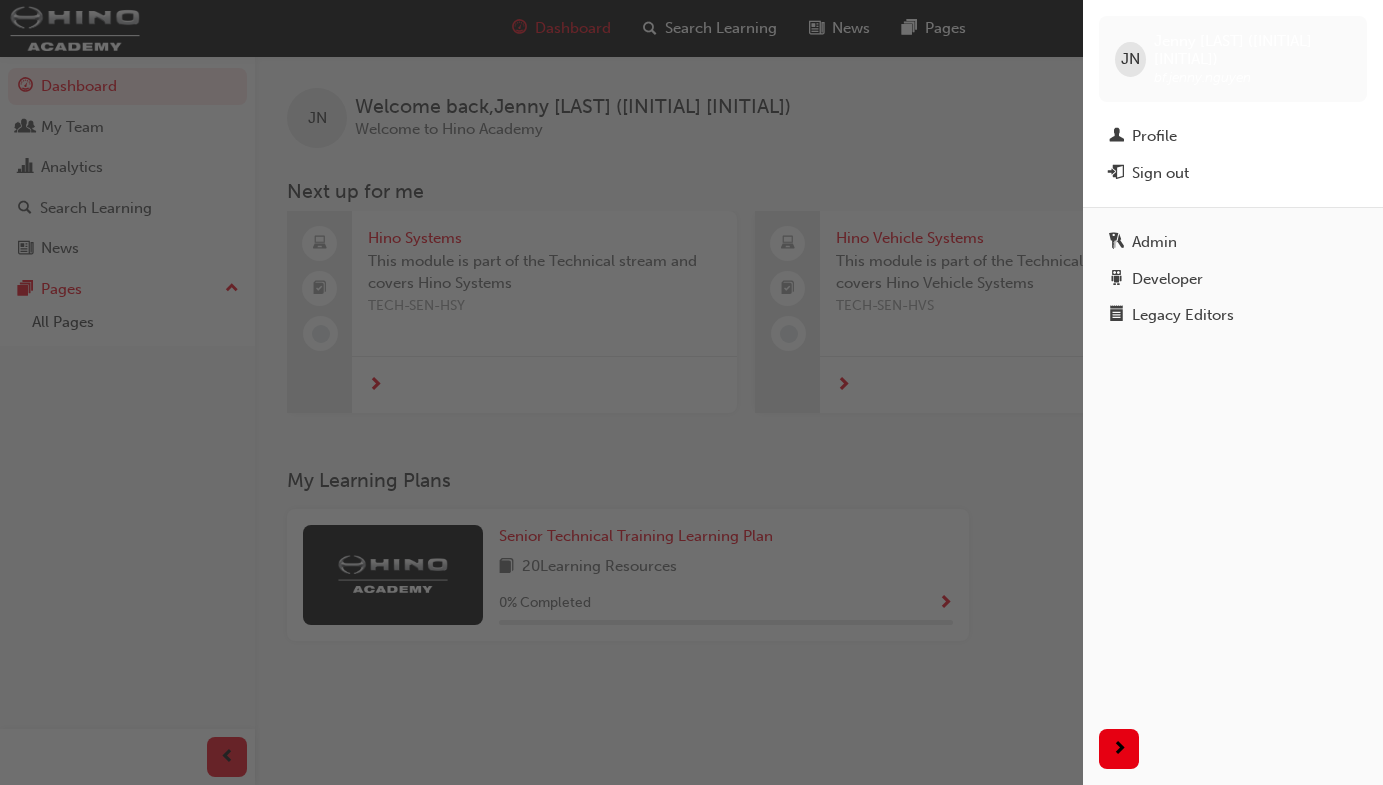 click on "[FIRST] [LAST] ([INITIAL] [INITIAL])" at bounding box center (1233, 59) 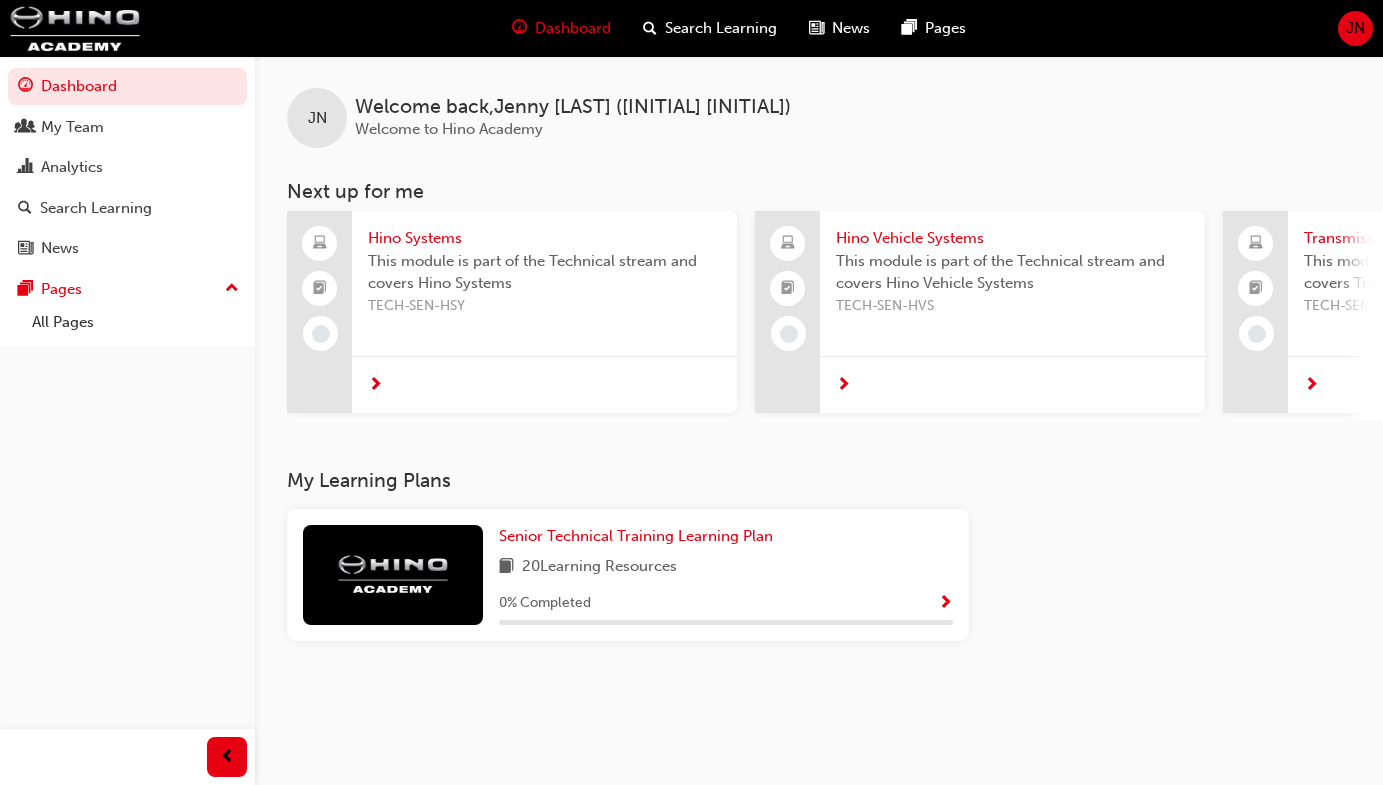 click on "JN" at bounding box center (1355, 28) 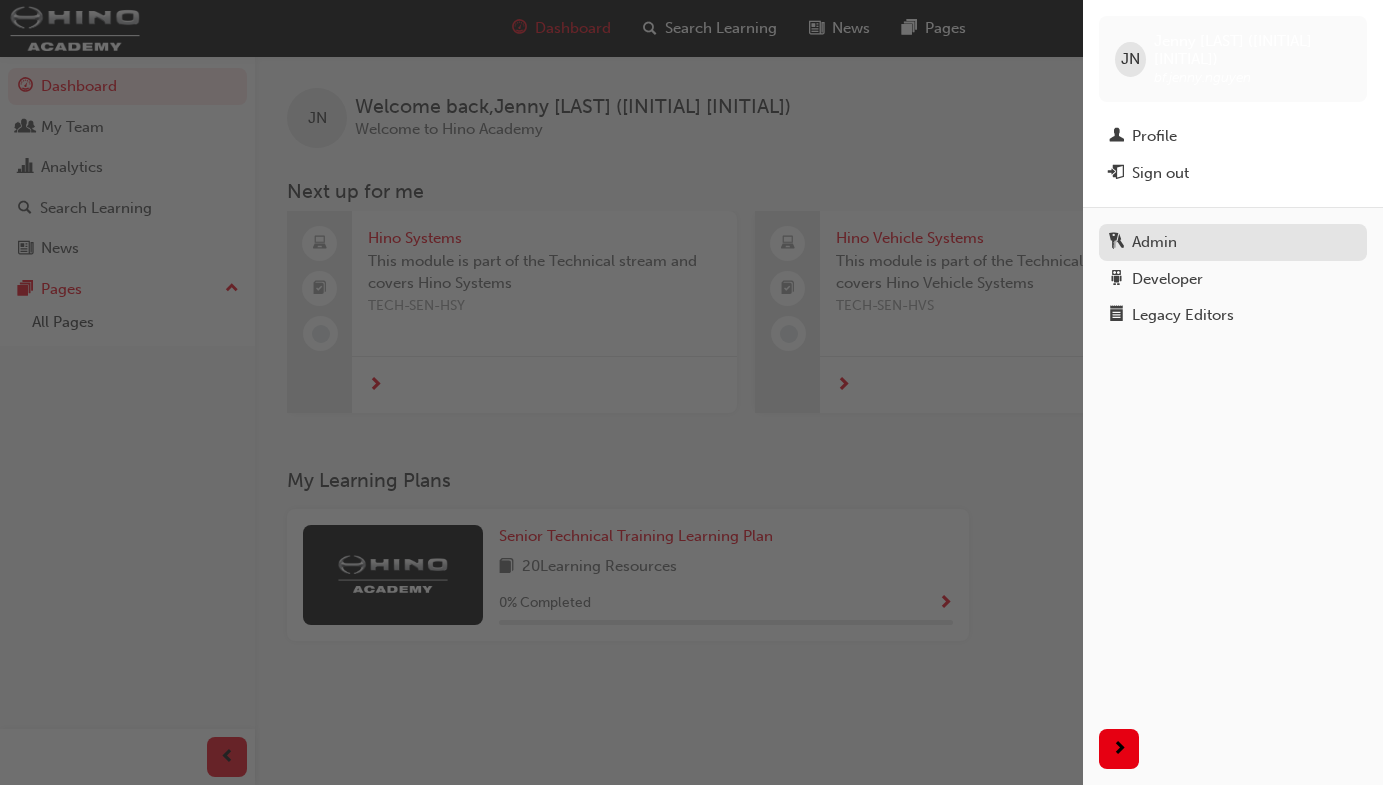 click on "Admin" at bounding box center [1233, 242] 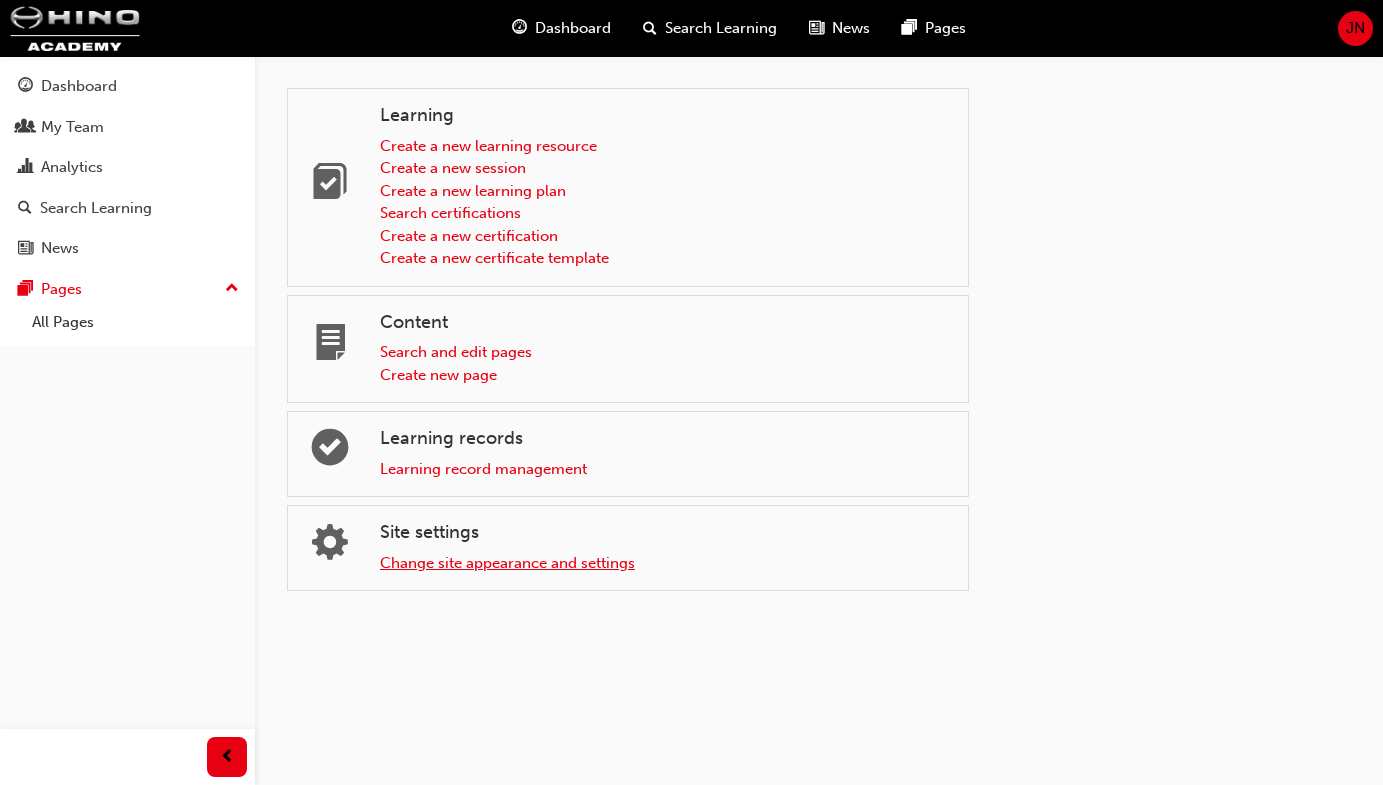 click on "Change site appearance and settings" at bounding box center (507, 563) 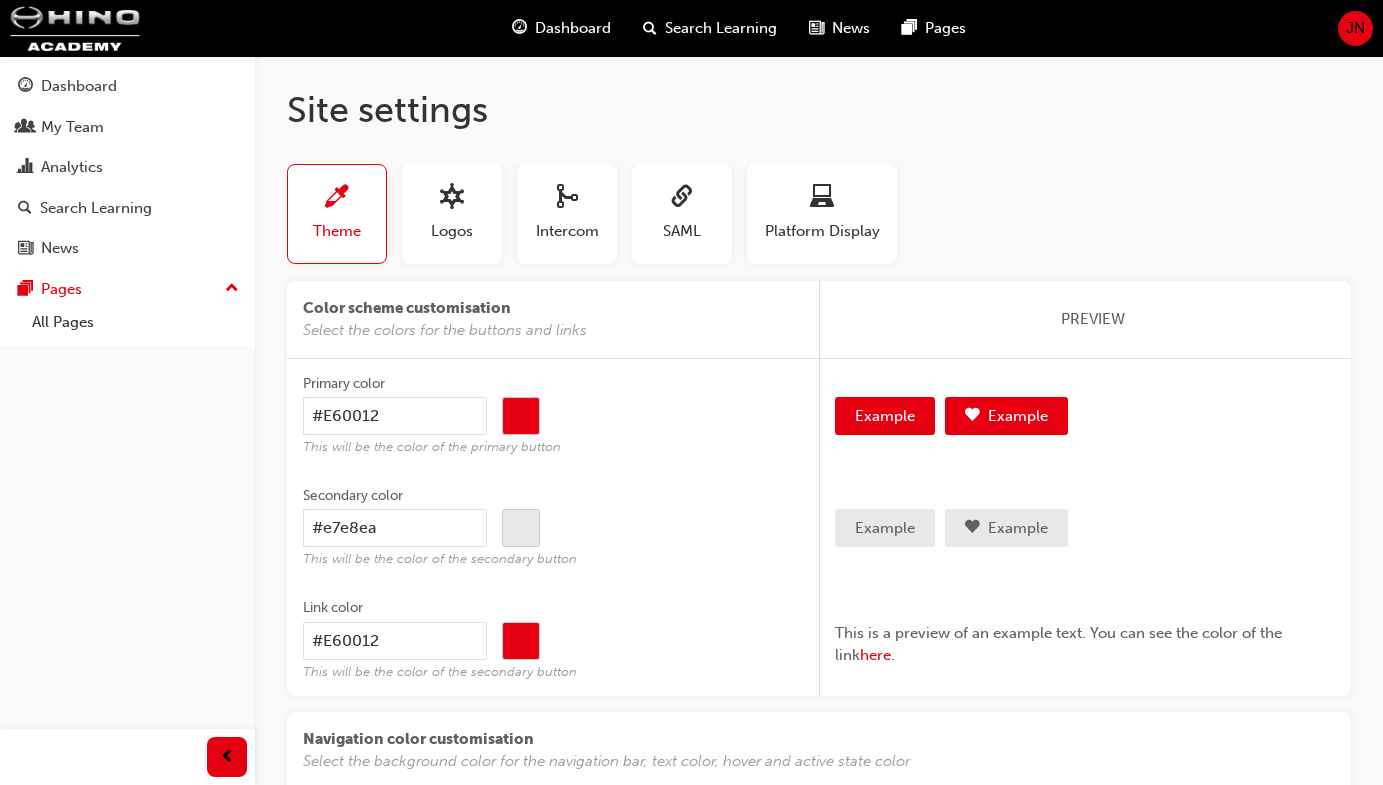 drag, startPoint x: 411, startPoint y: 410, endPoint x: -174, endPoint y: 417, distance: 585.0419 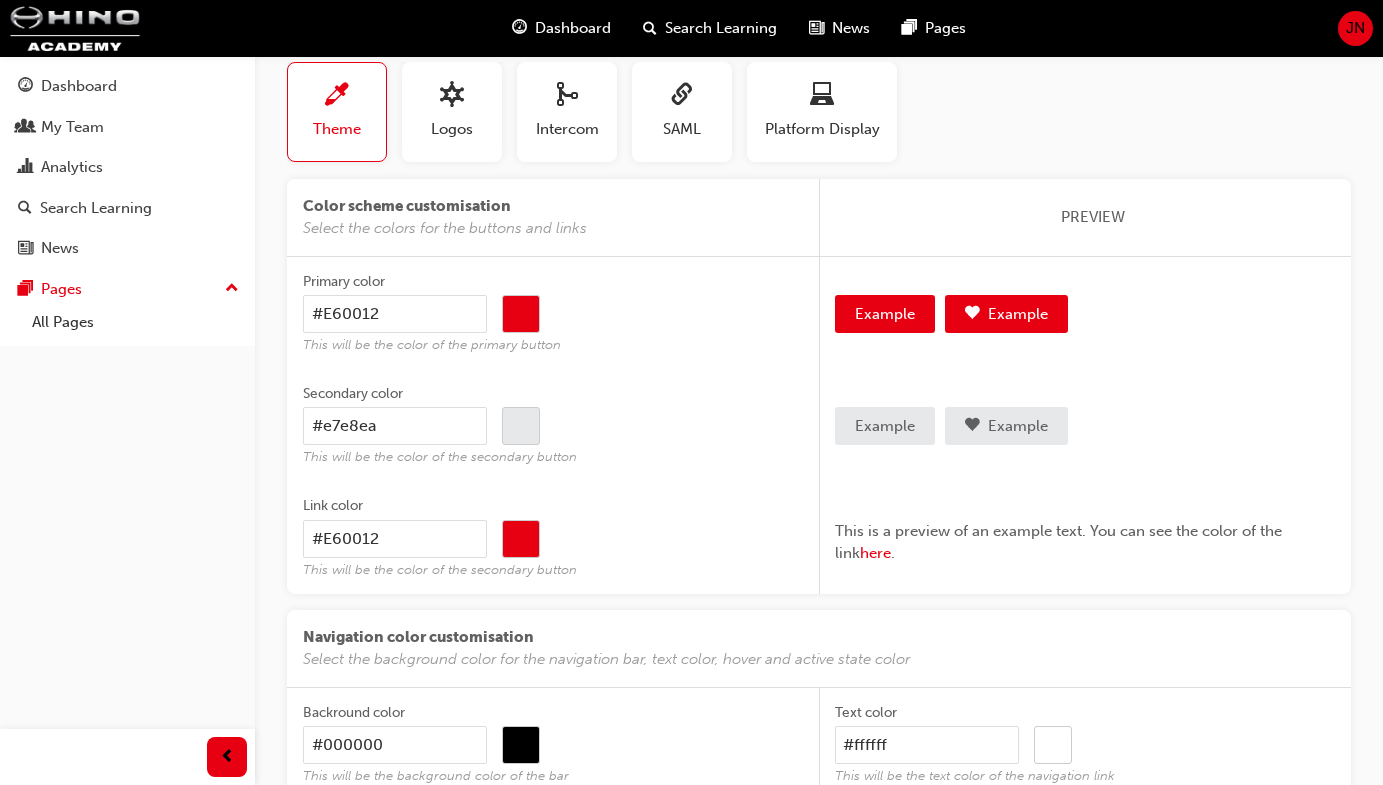 scroll, scrollTop: 135, scrollLeft: 0, axis: vertical 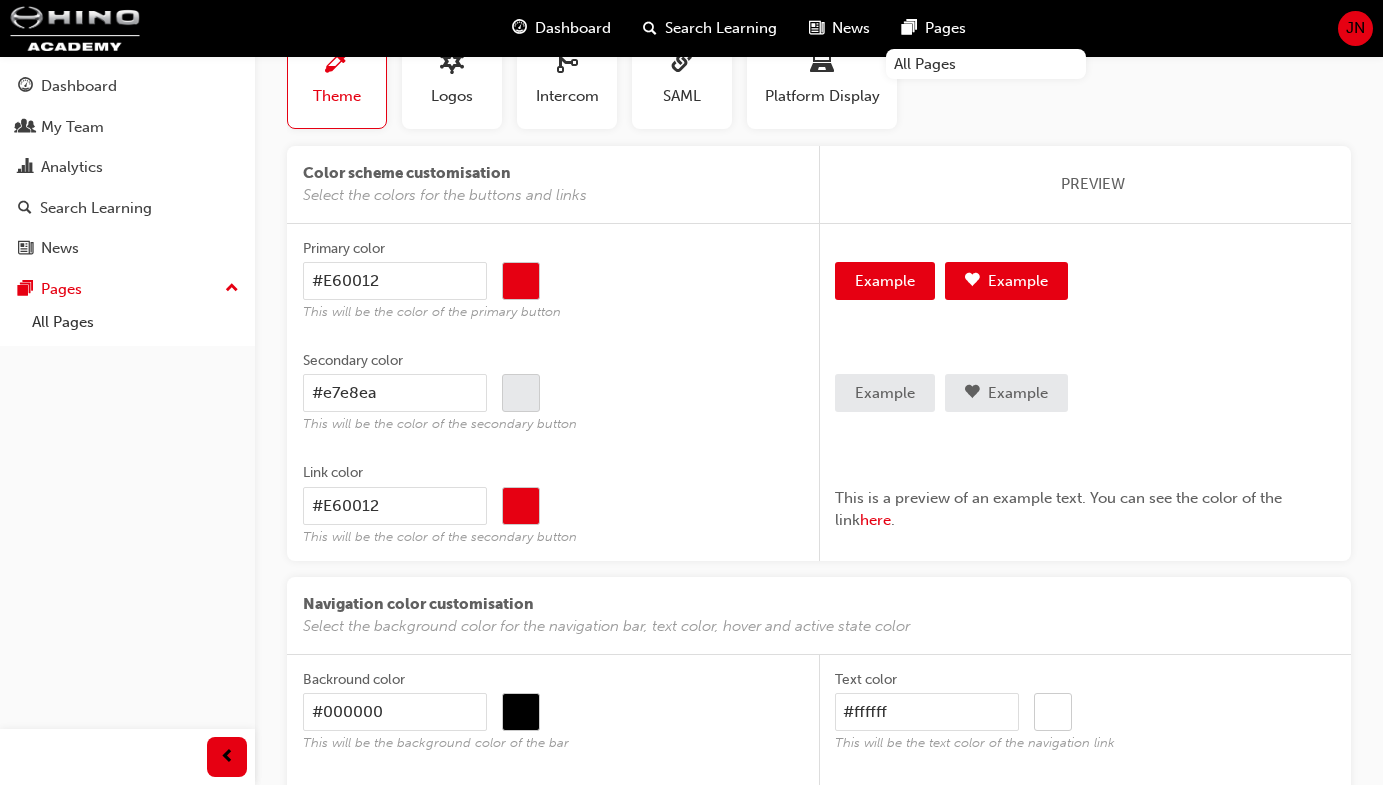 drag, startPoint x: 416, startPoint y: 397, endPoint x: 200, endPoint y: 387, distance: 216.23135 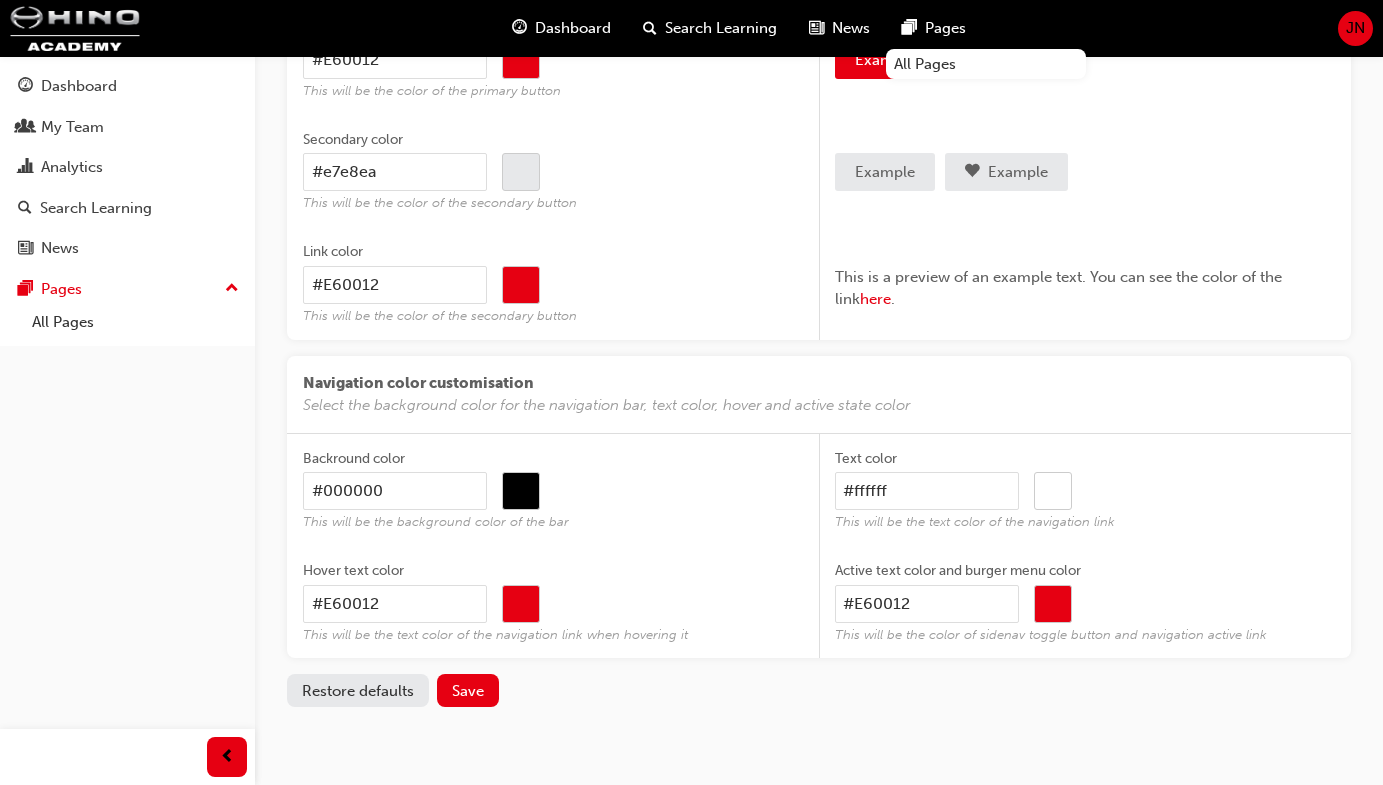 scroll, scrollTop: 392, scrollLeft: 0, axis: vertical 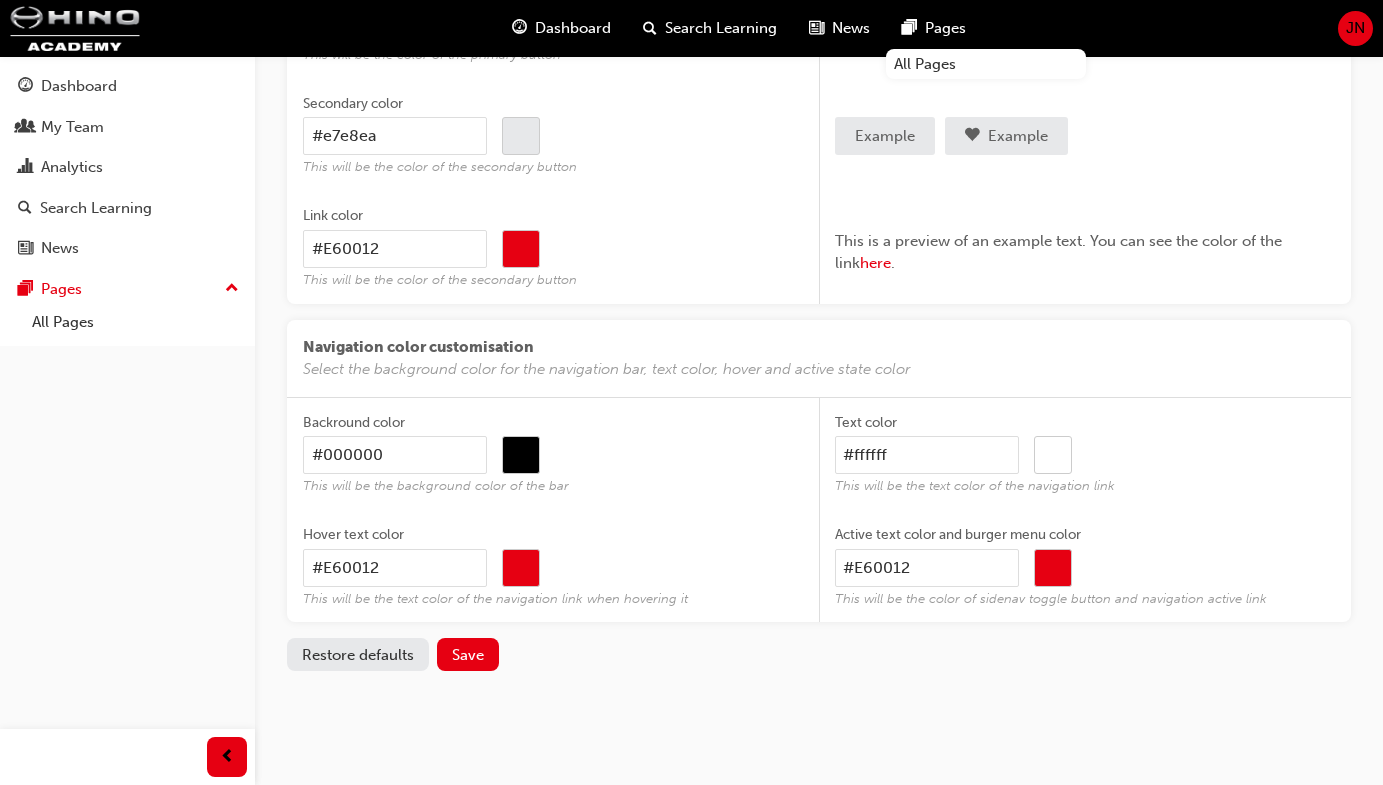 drag, startPoint x: 417, startPoint y: 459, endPoint x: 307, endPoint y: 413, distance: 119.230865 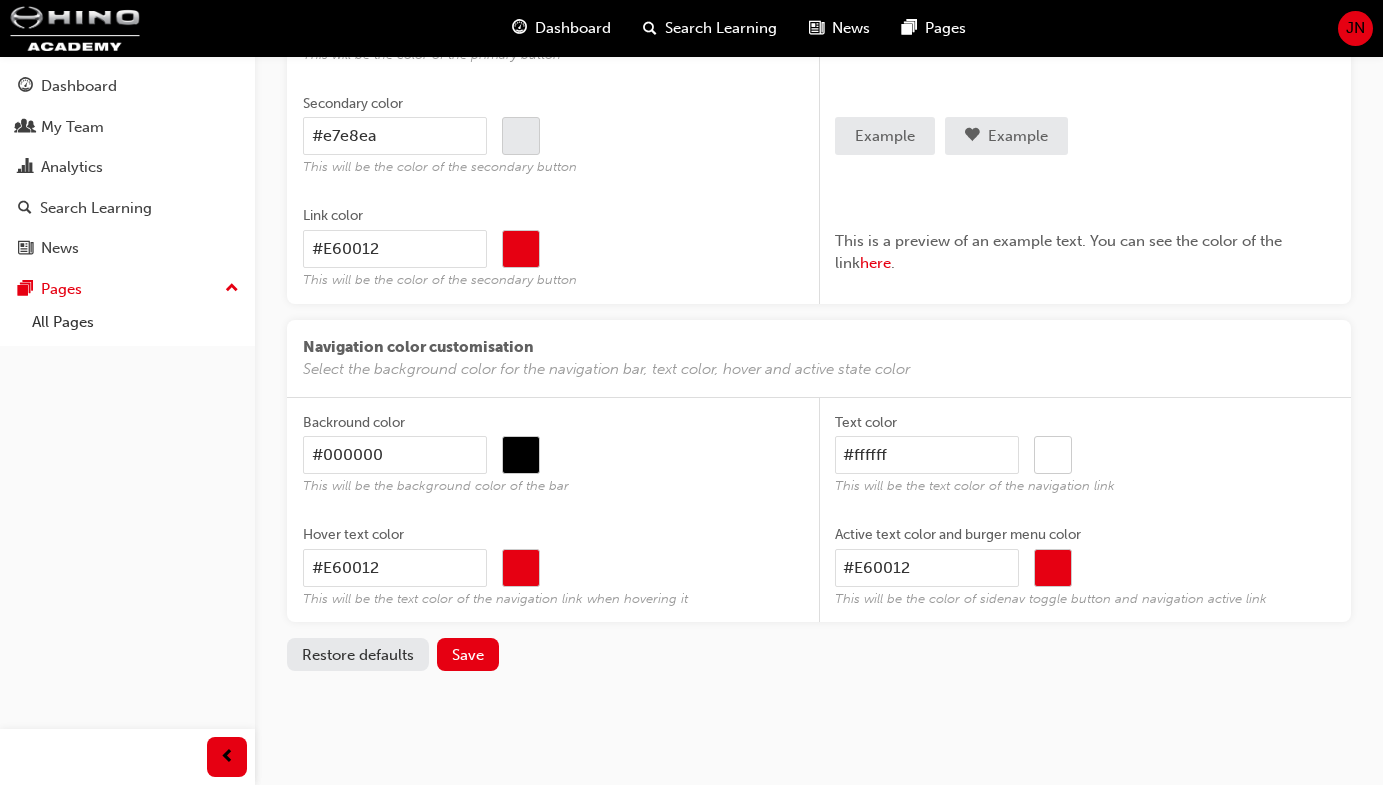 scroll, scrollTop: 0, scrollLeft: 0, axis: both 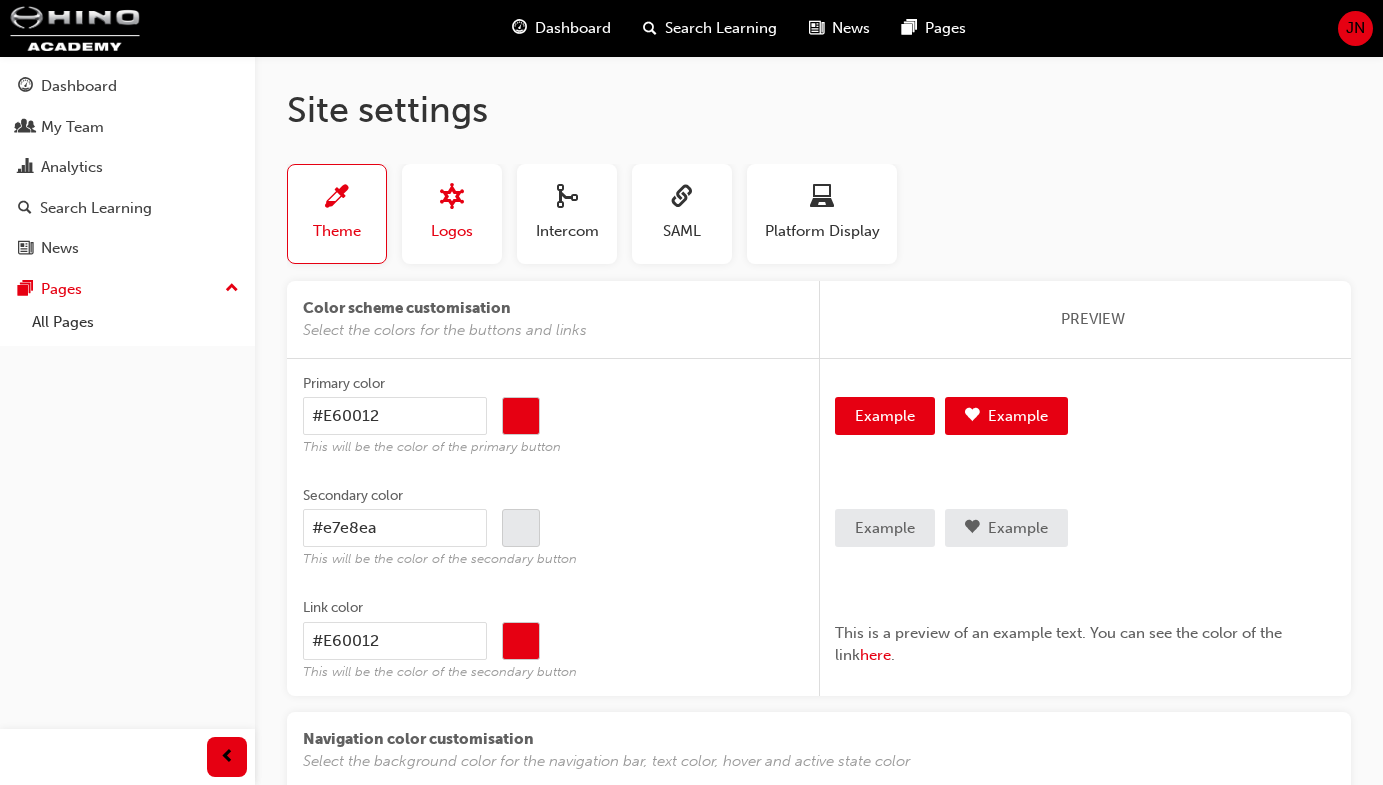 click at bounding box center [452, 198] 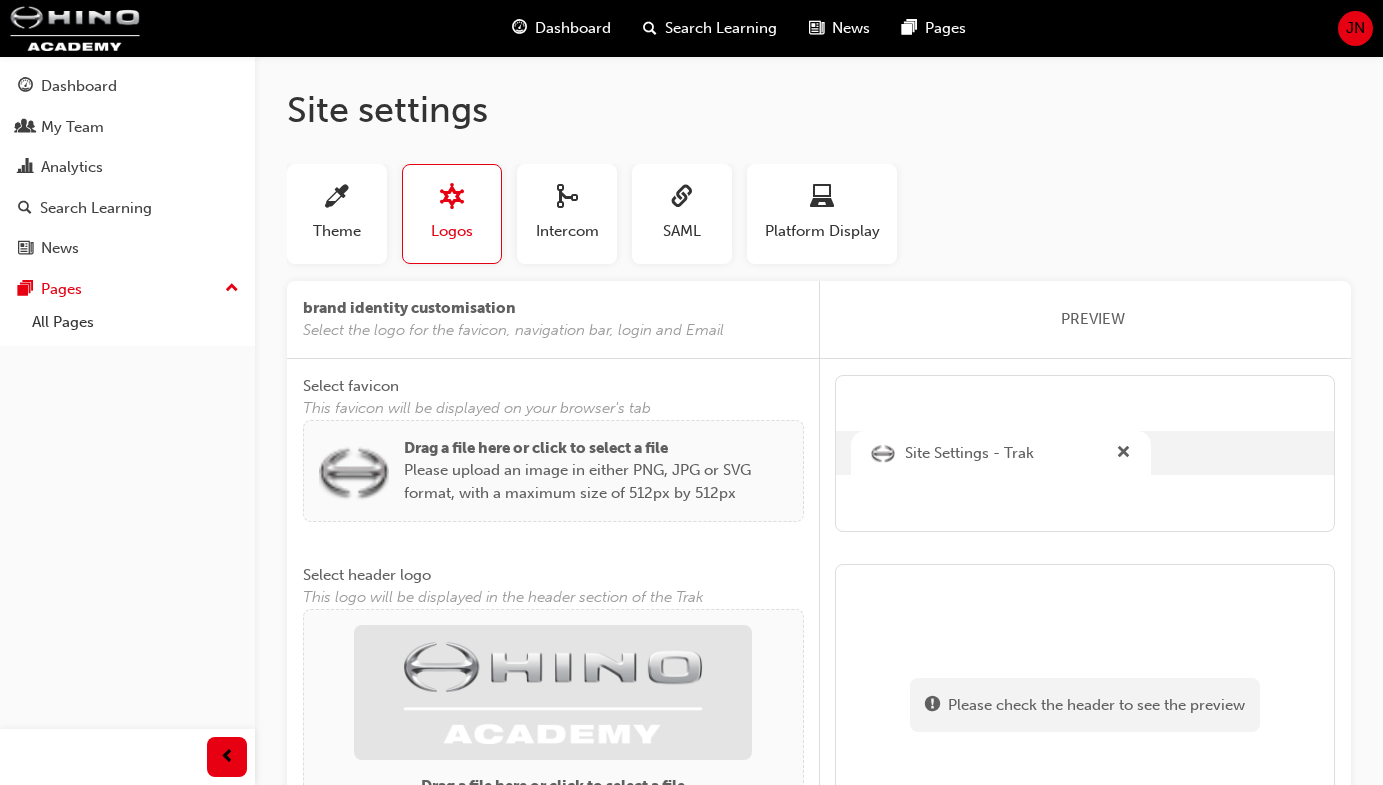 click at bounding box center [553, 693] 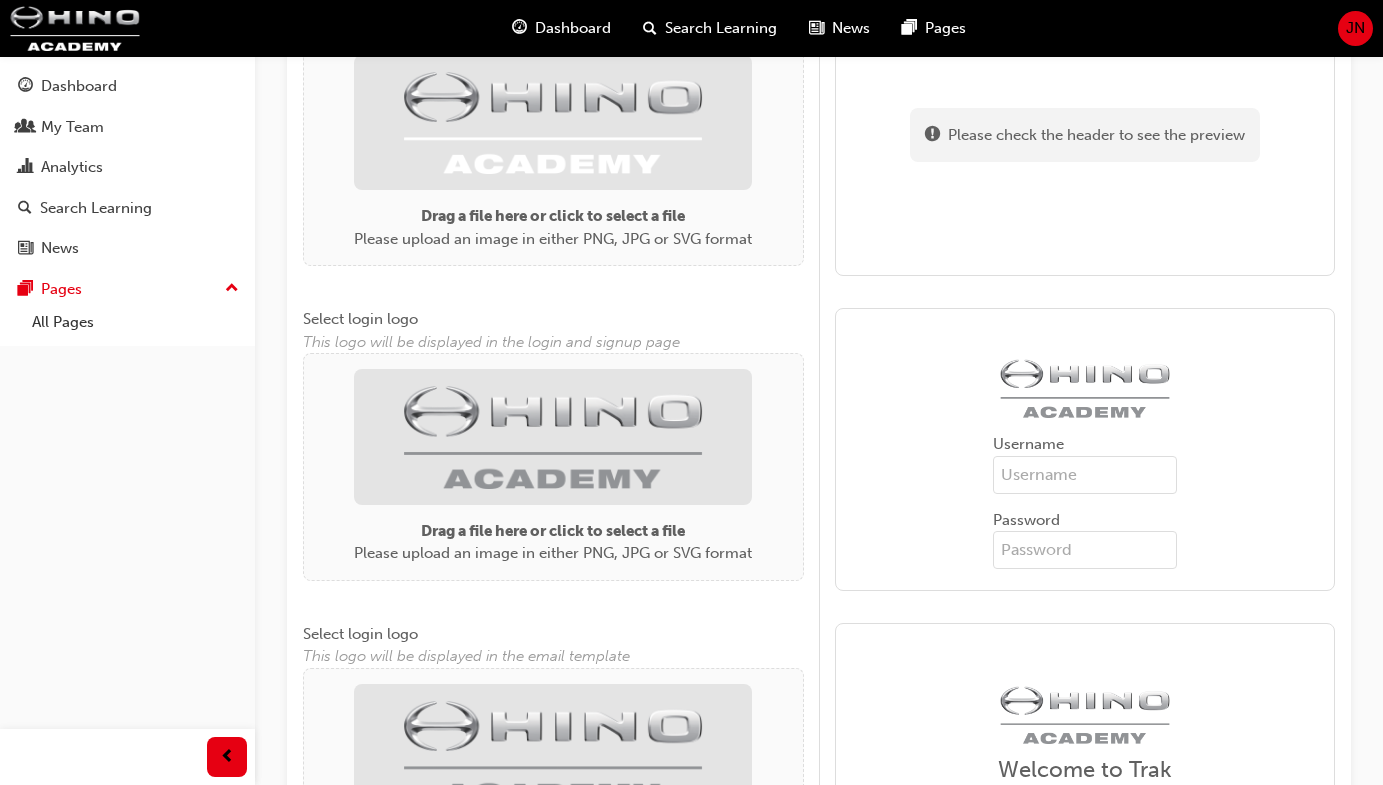 scroll, scrollTop: 543, scrollLeft: 0, axis: vertical 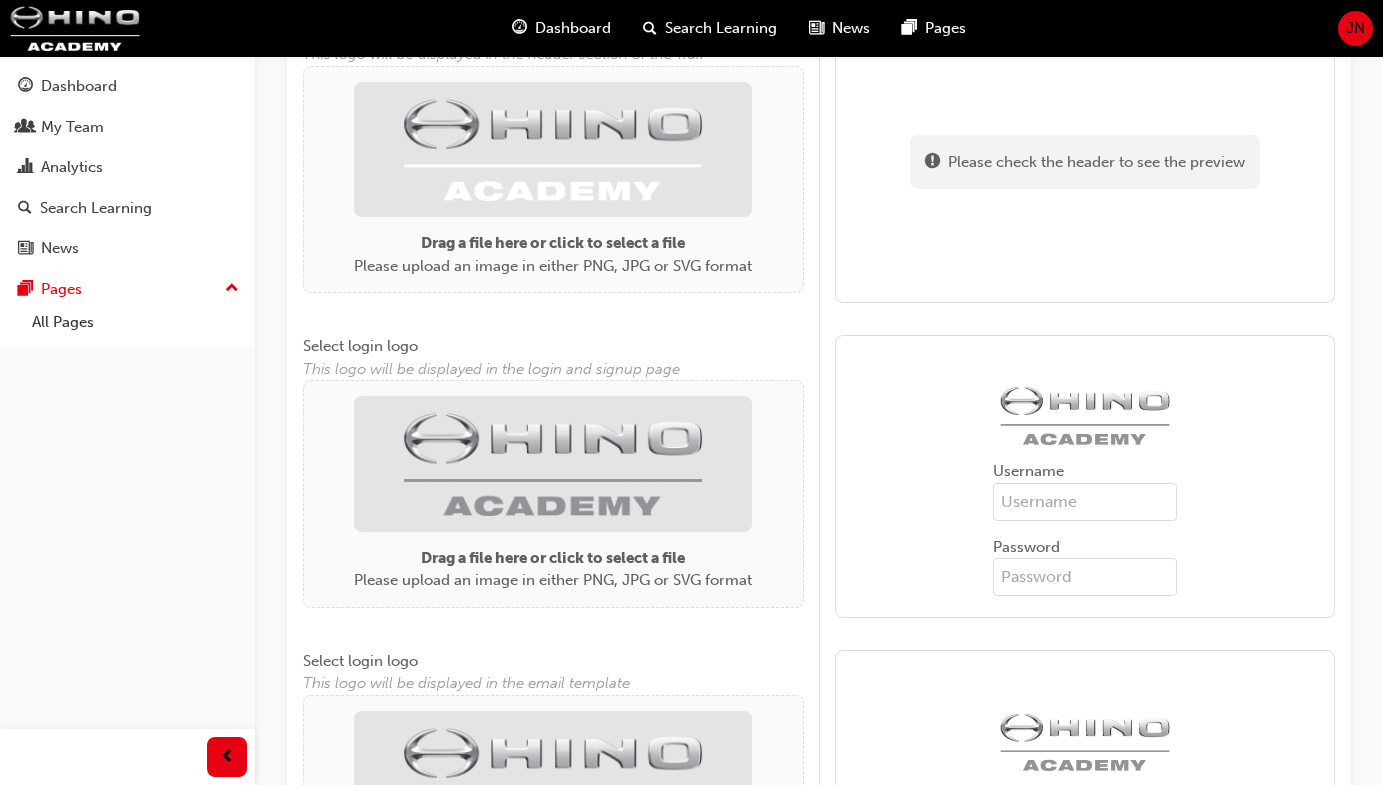 click at bounding box center (553, 464) 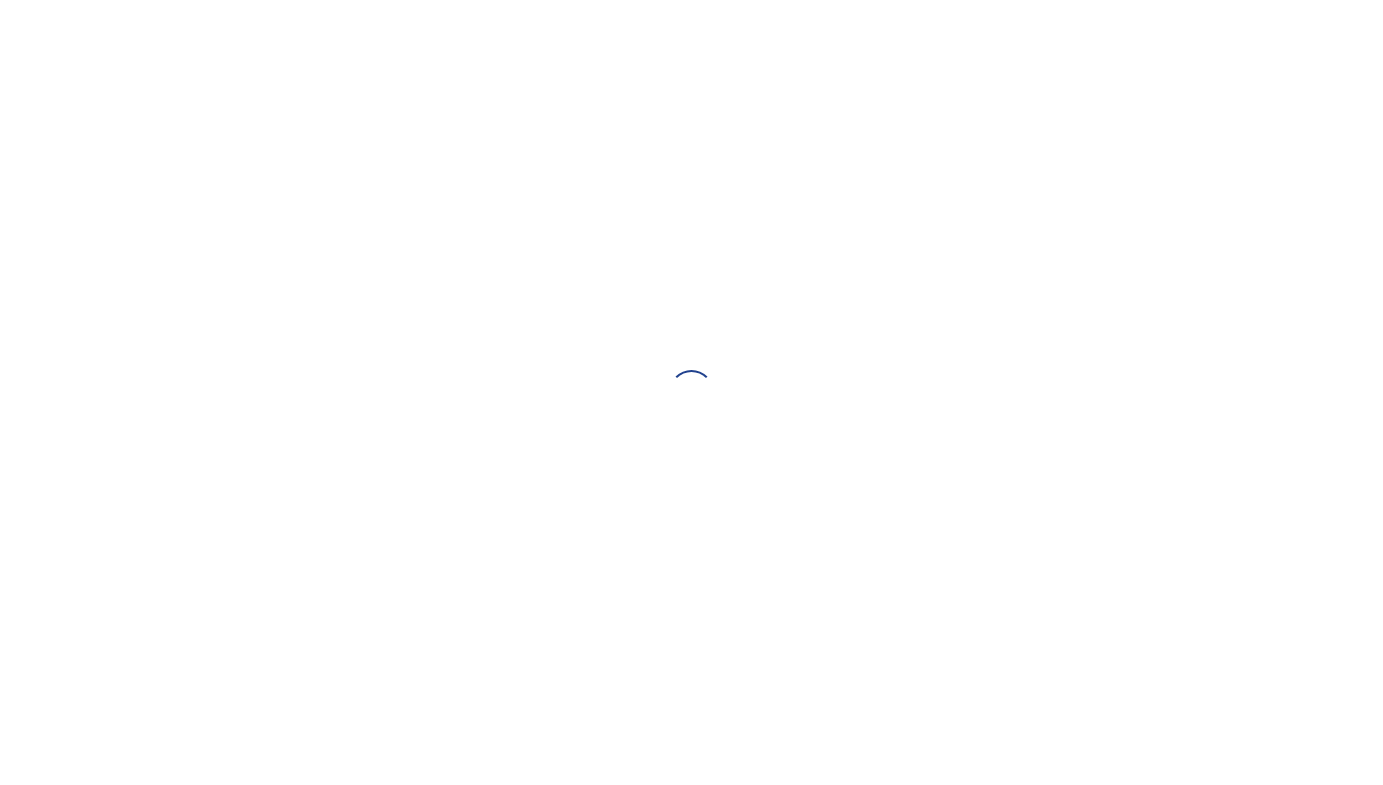 scroll, scrollTop: 0, scrollLeft: 0, axis: both 